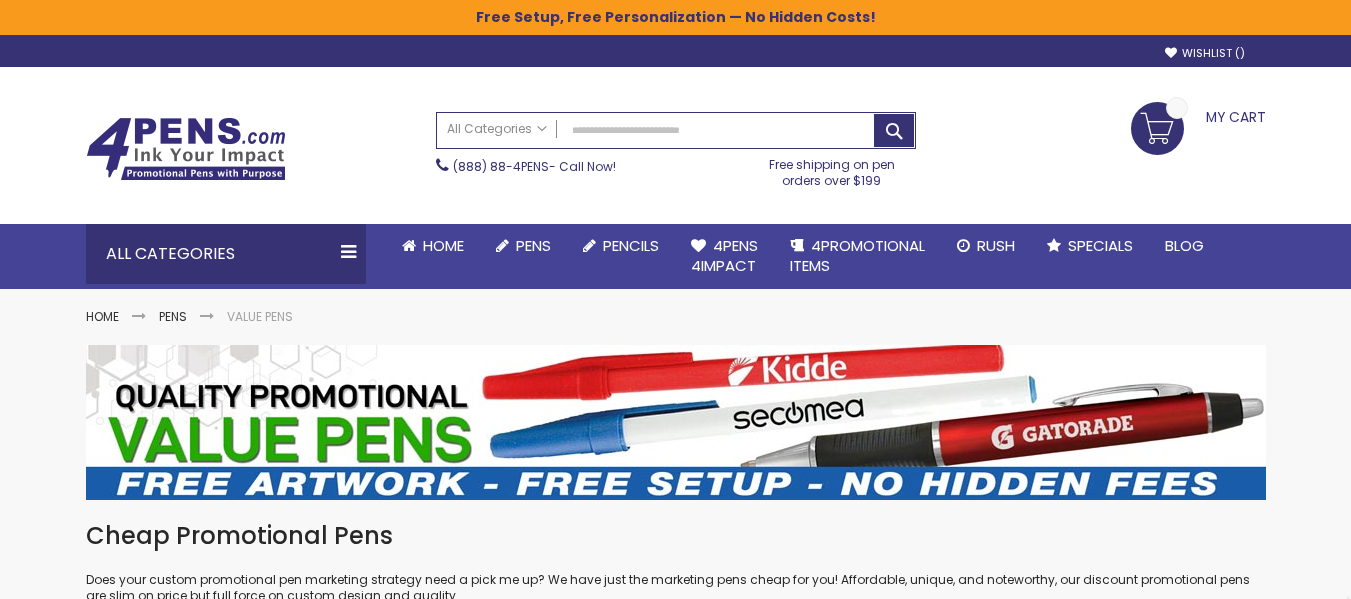 scroll, scrollTop: 0, scrollLeft: 0, axis: both 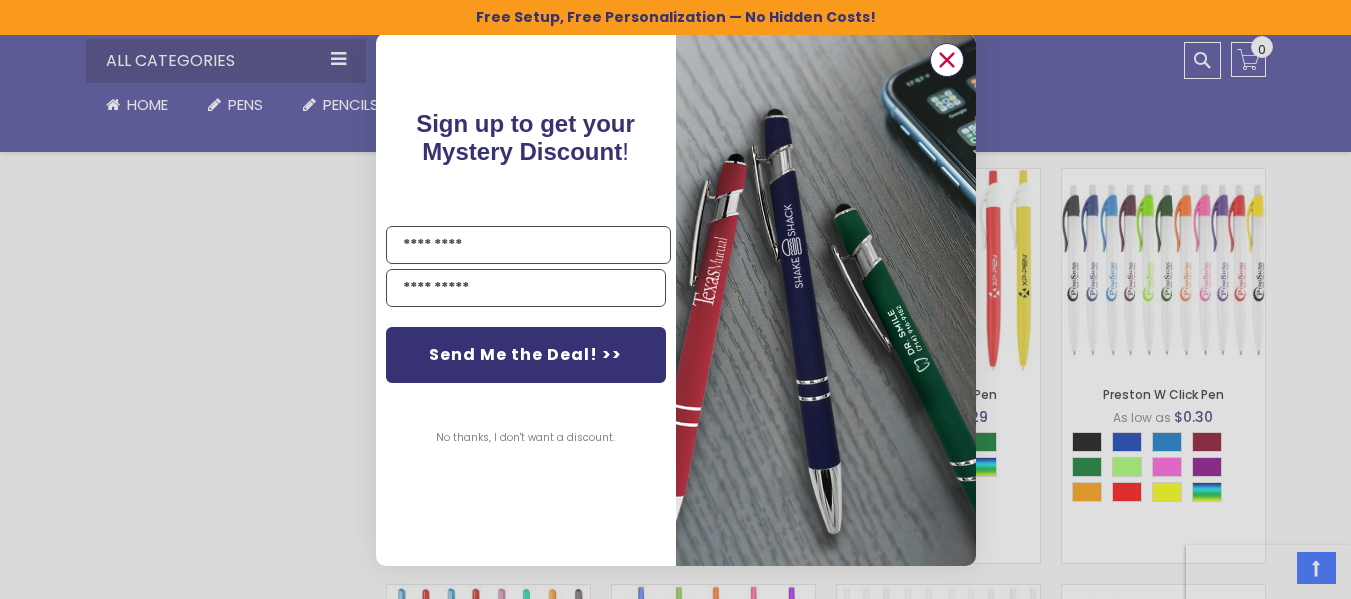 click 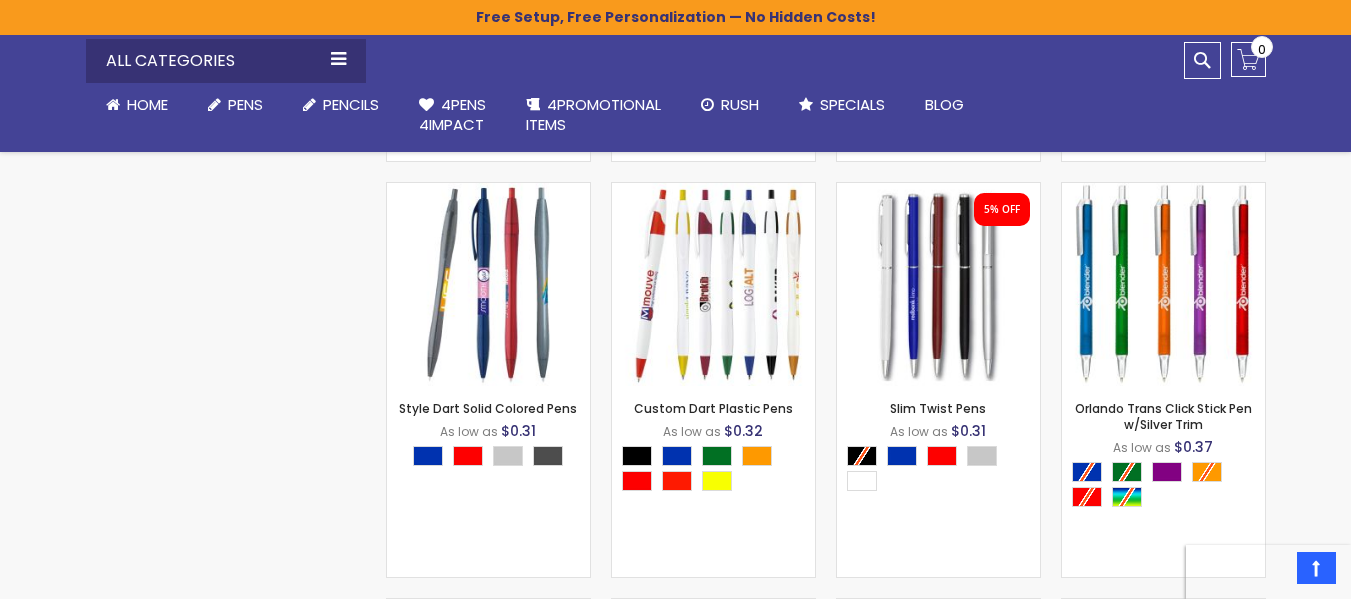 scroll, scrollTop: 2222, scrollLeft: 0, axis: vertical 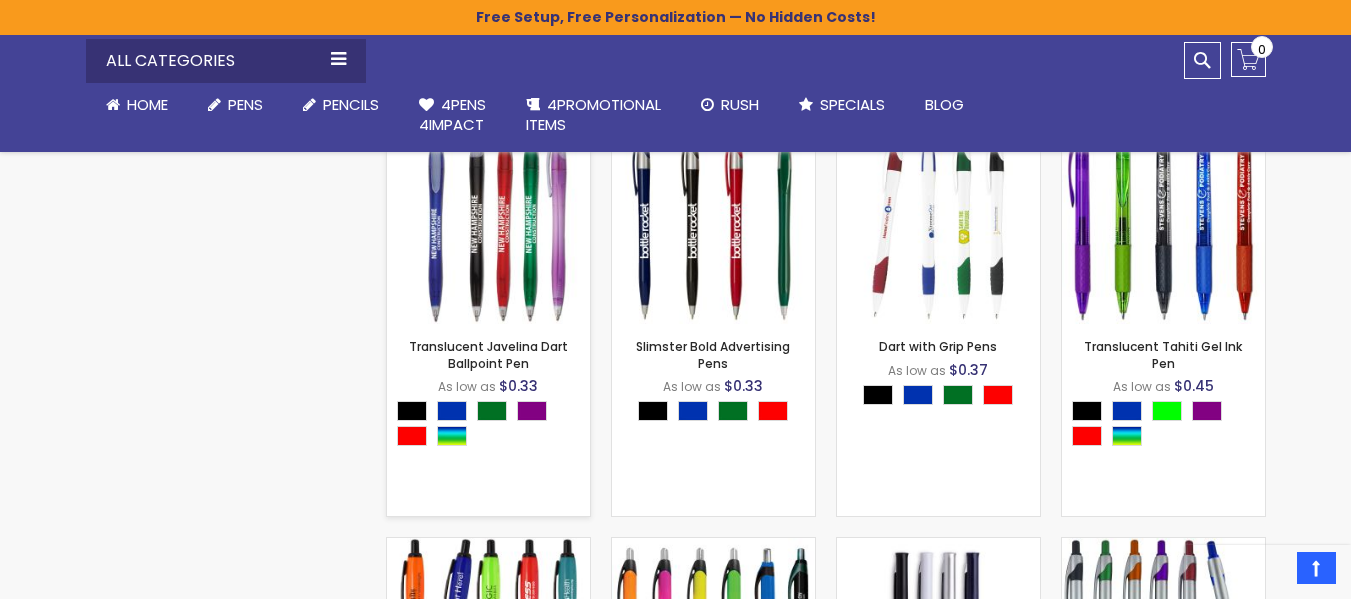 click at bounding box center [488, 222] 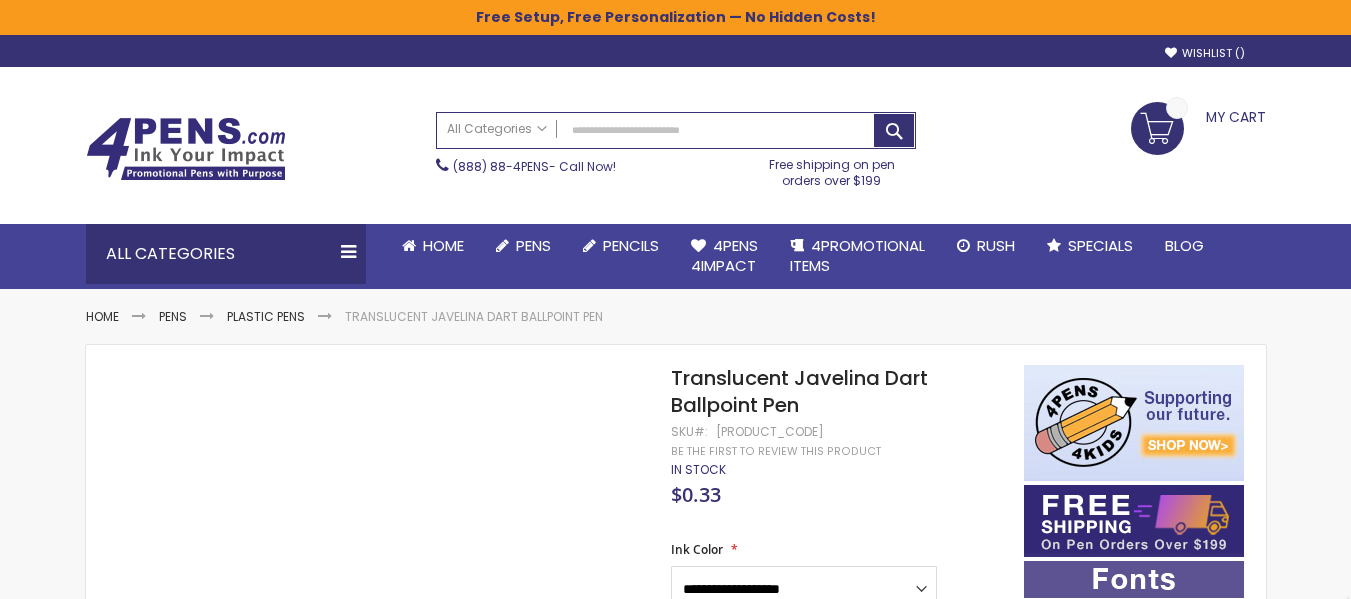 scroll, scrollTop: 0, scrollLeft: 0, axis: both 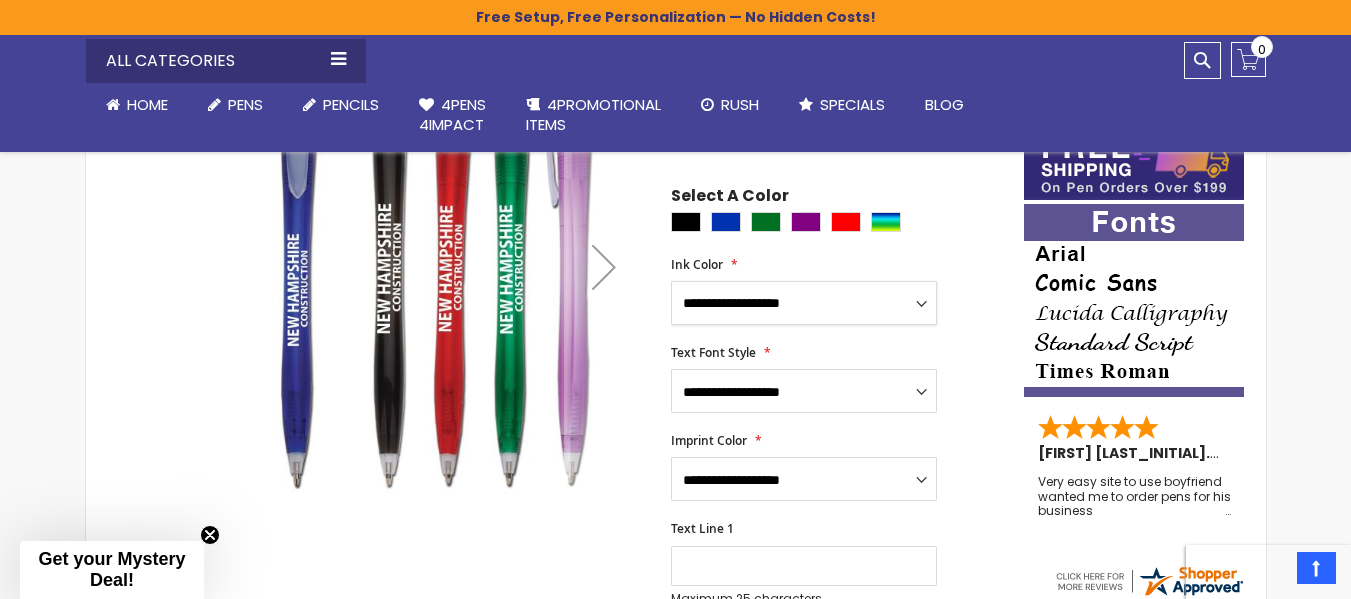 click on "**********" at bounding box center [804, 303] 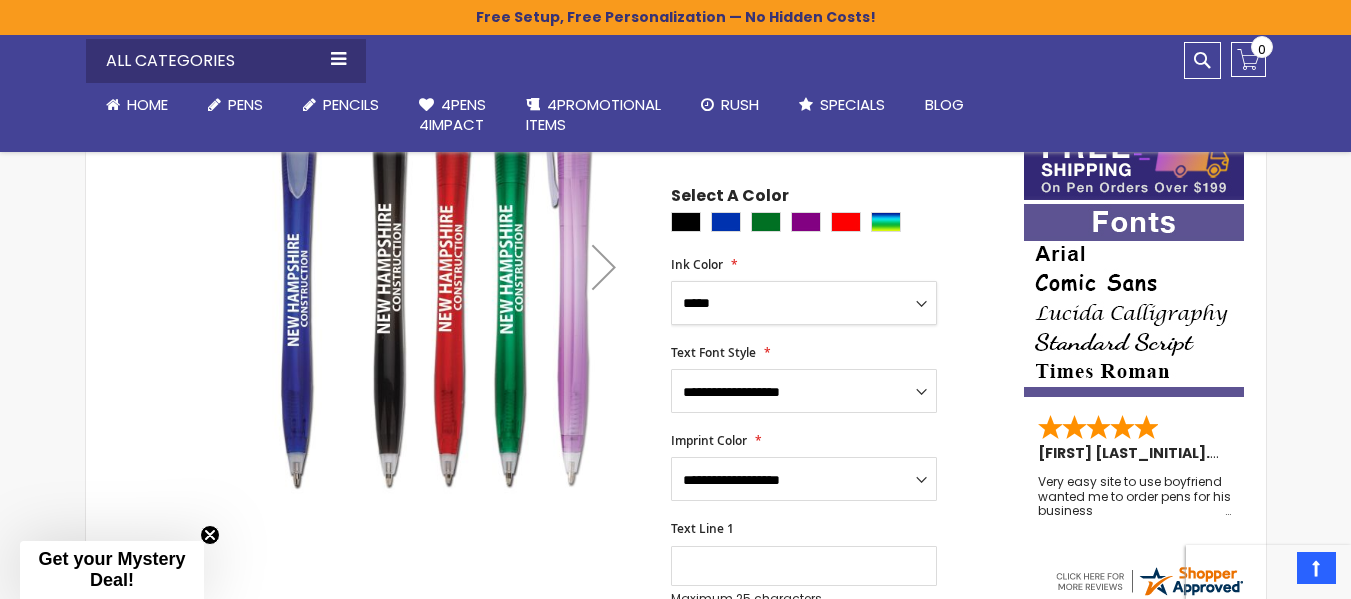 click on "**********" at bounding box center [804, 303] 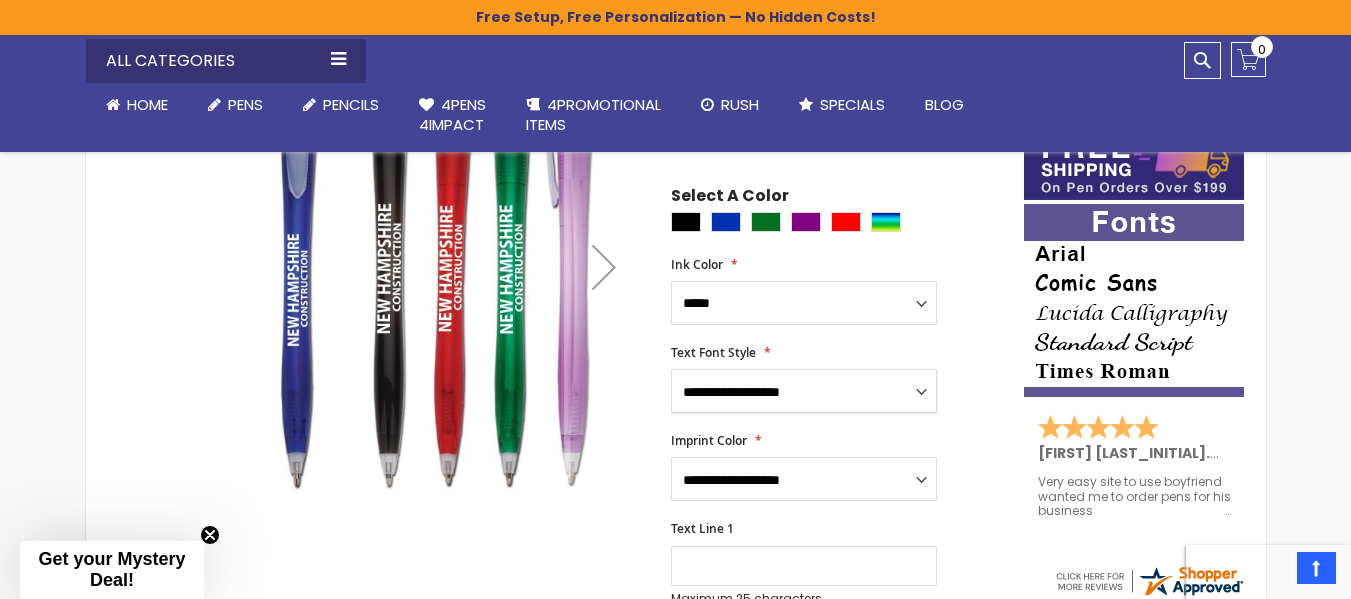 click on "**********" at bounding box center [804, 391] 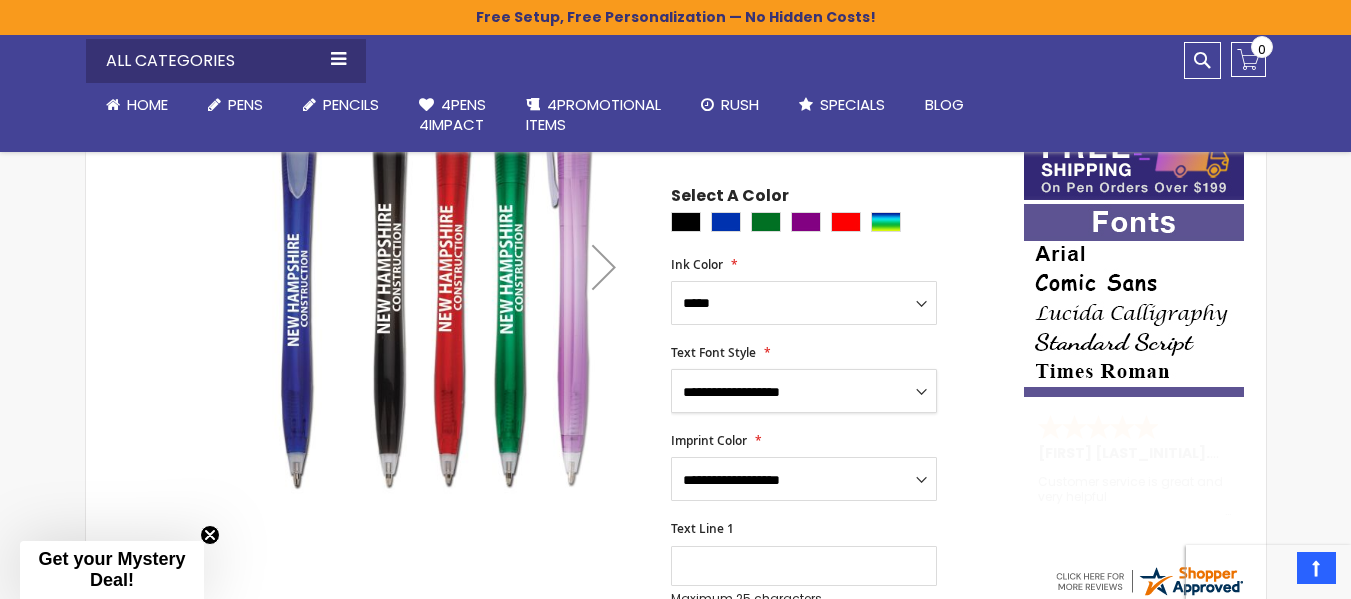 select on "*****" 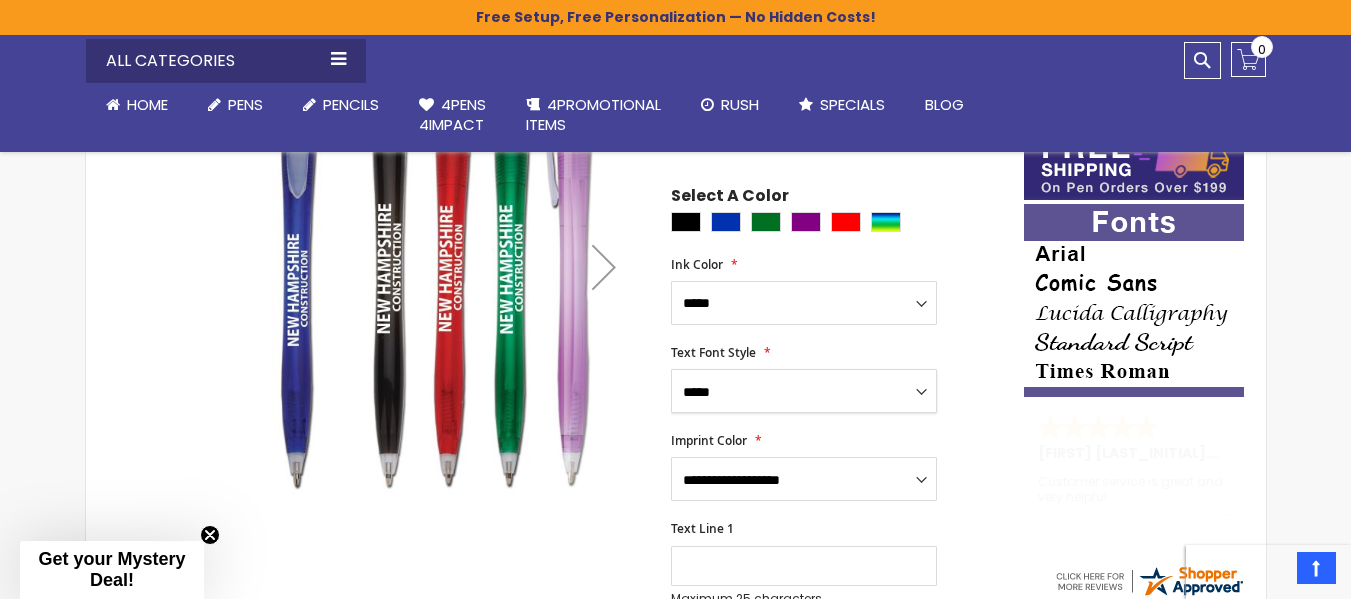 click on "**********" at bounding box center (804, 391) 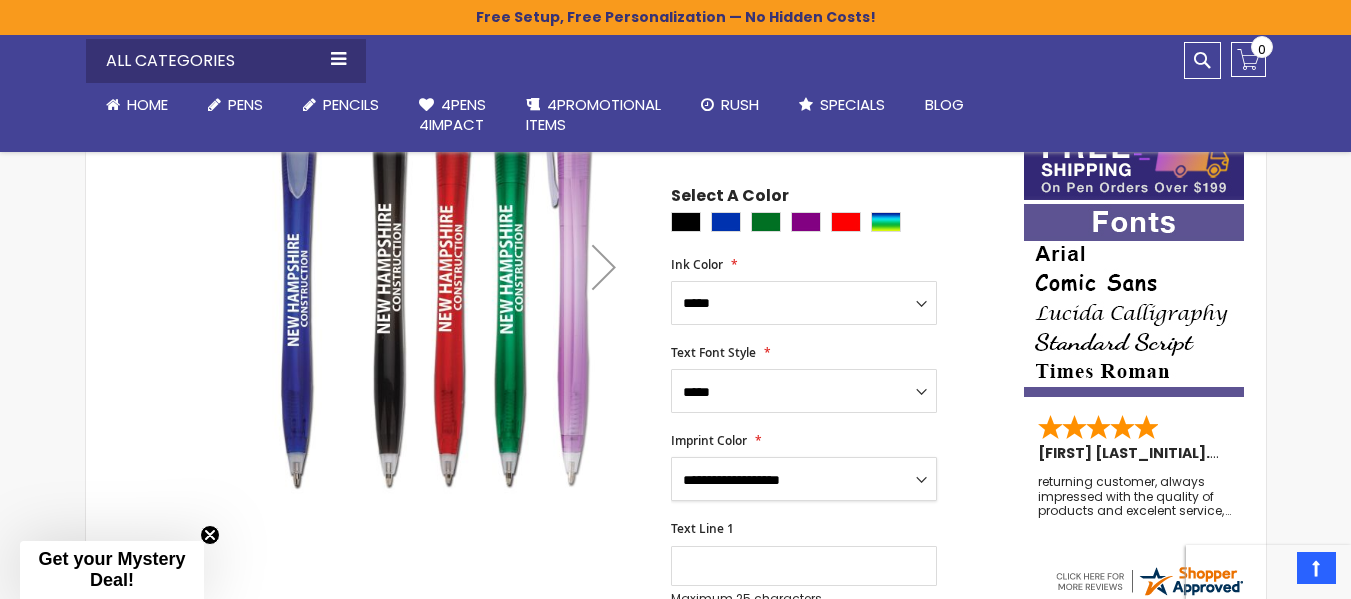 click on "**********" at bounding box center (804, 479) 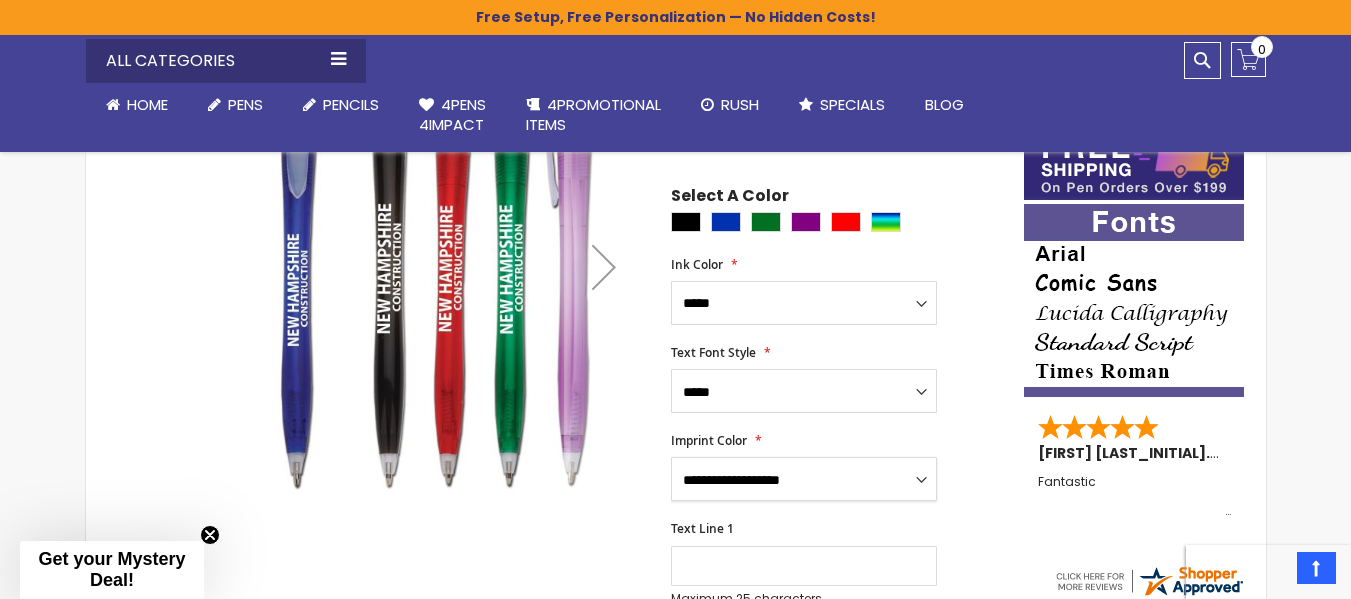 select on "*****" 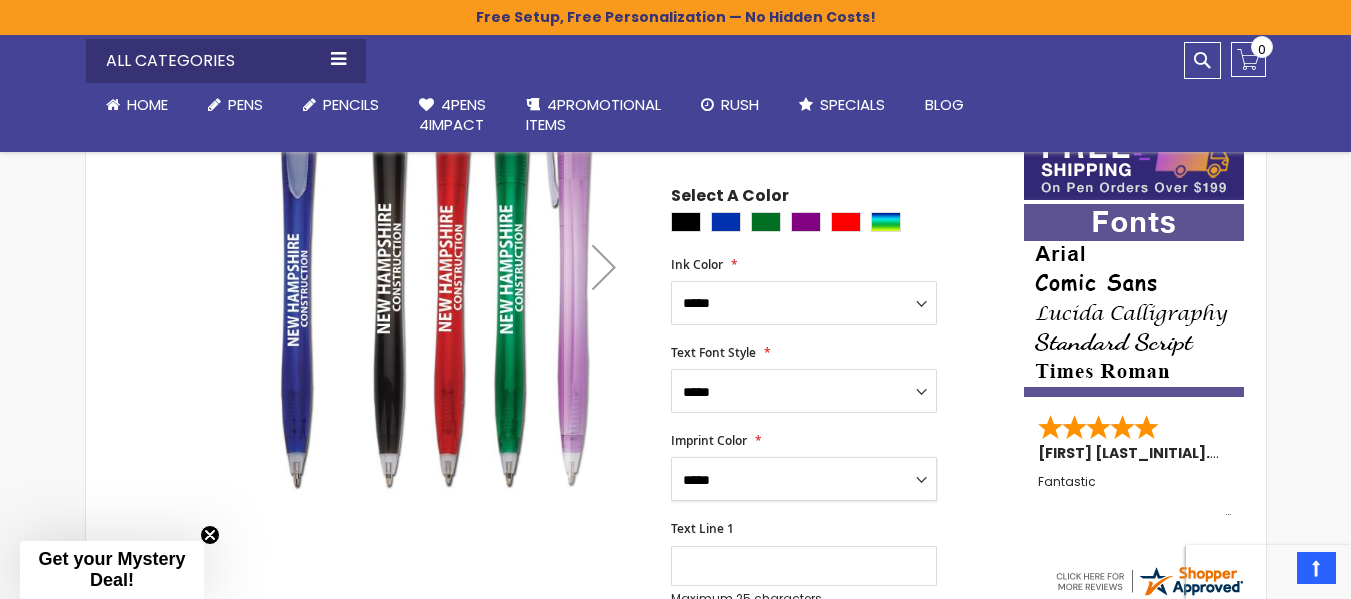 click on "**********" at bounding box center [804, 479] 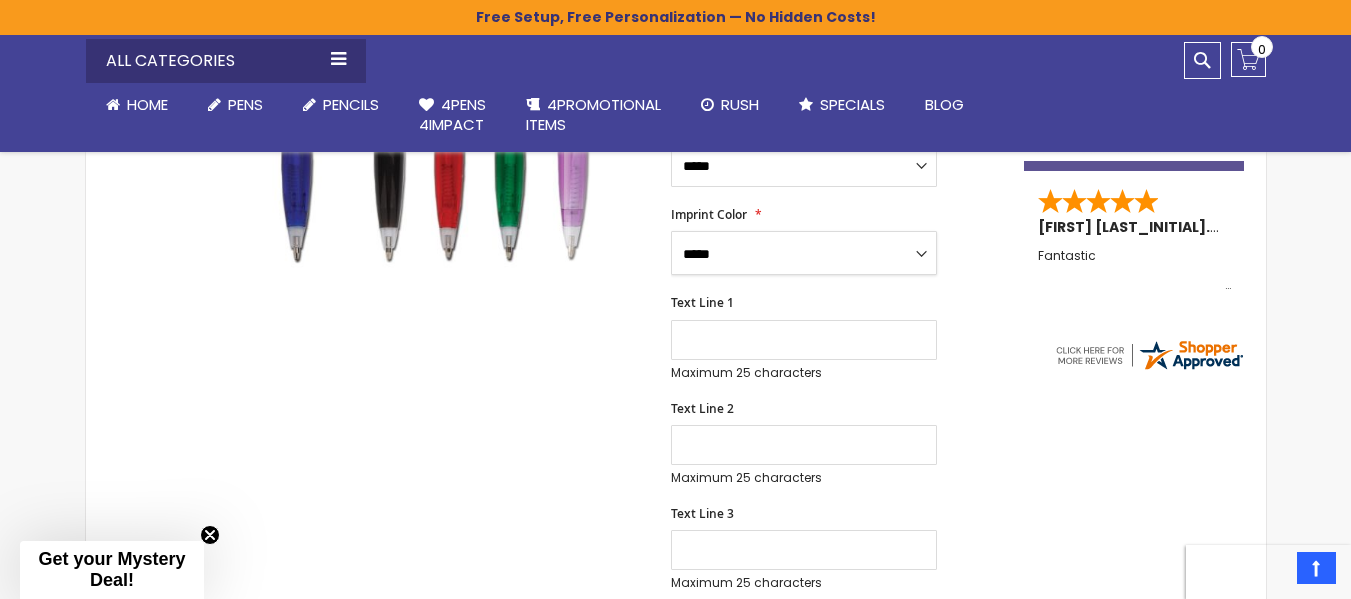 scroll, scrollTop: 597, scrollLeft: 0, axis: vertical 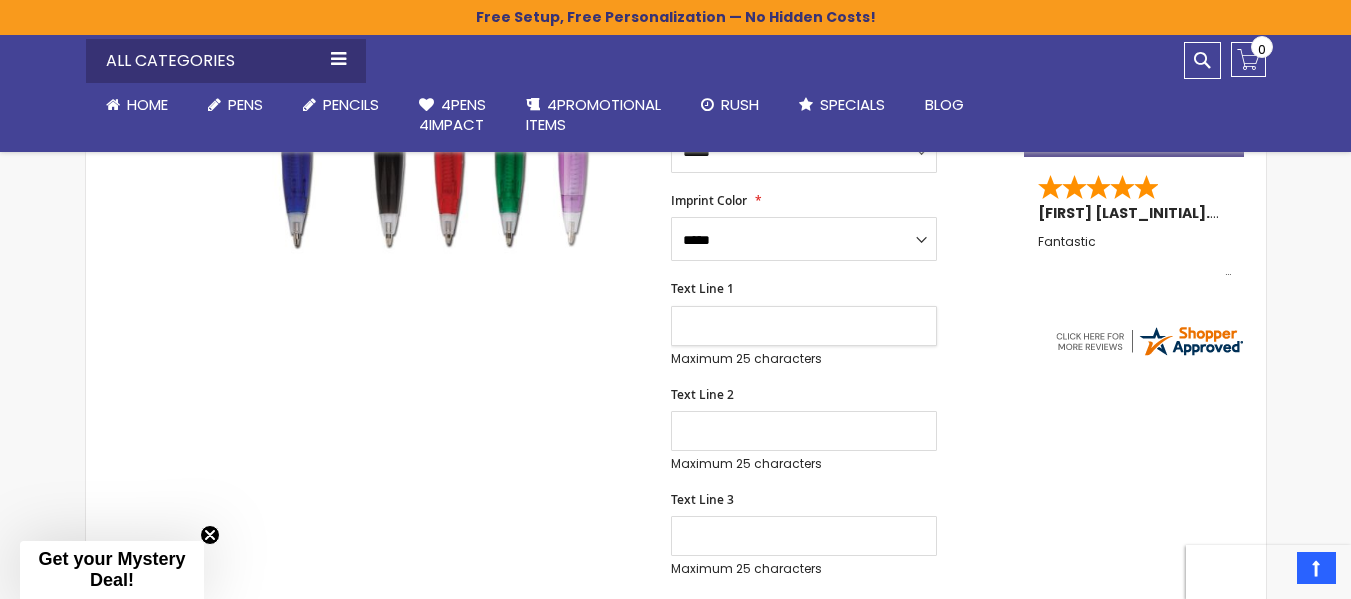 click on "Text Line 1" at bounding box center [804, 326] 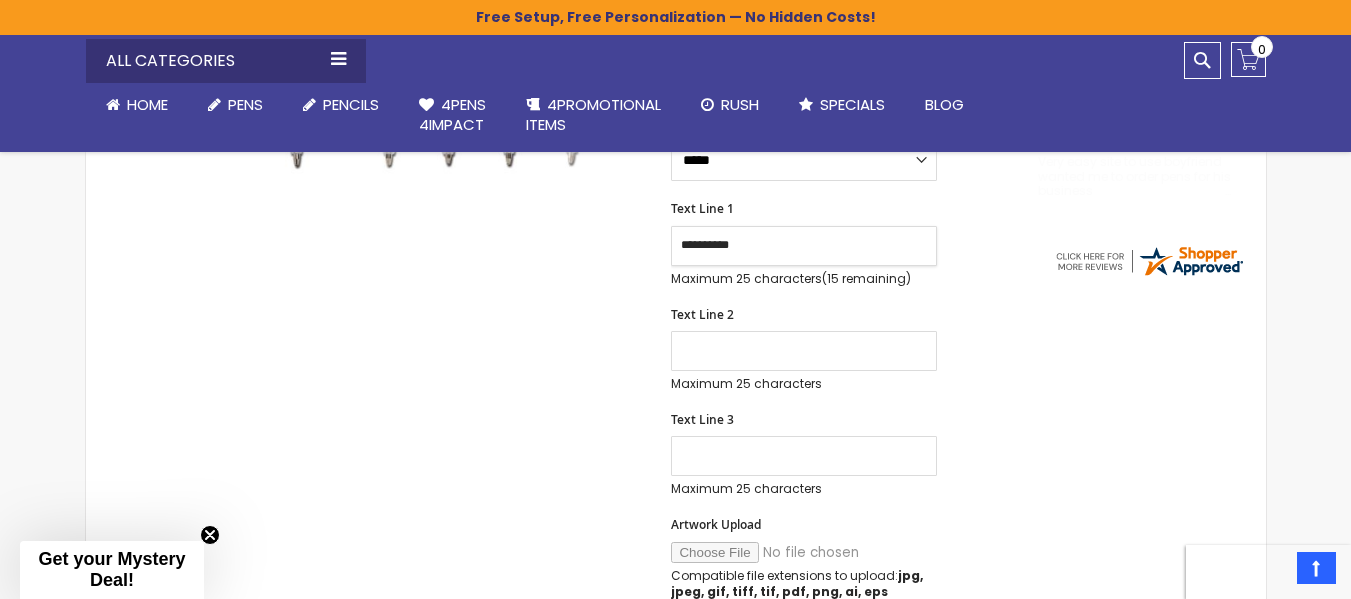 scroll, scrollTop: 717, scrollLeft: 0, axis: vertical 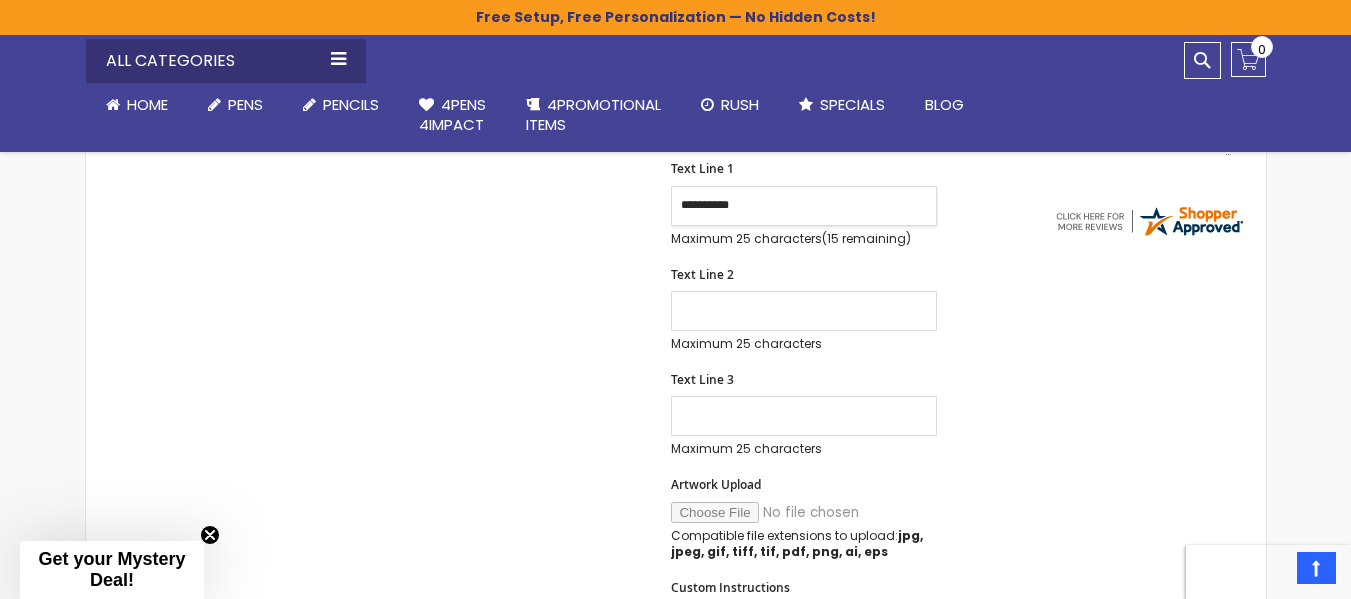 type on "**********" 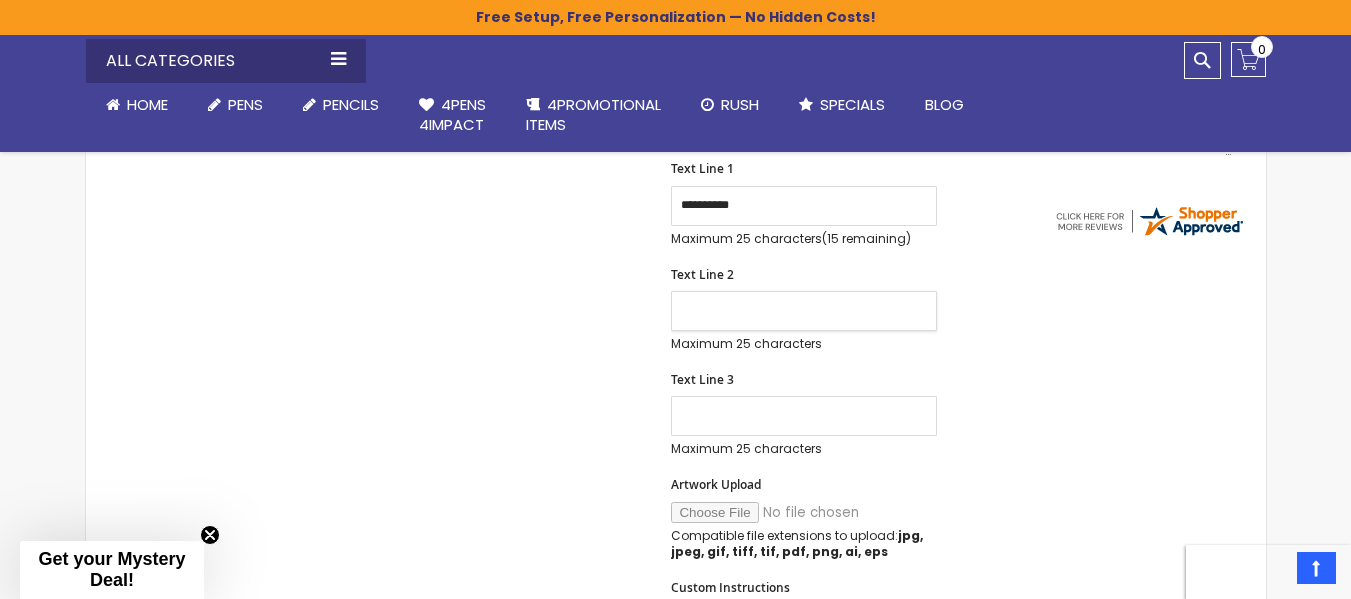 click on "Text Line 2" at bounding box center (804, 311) 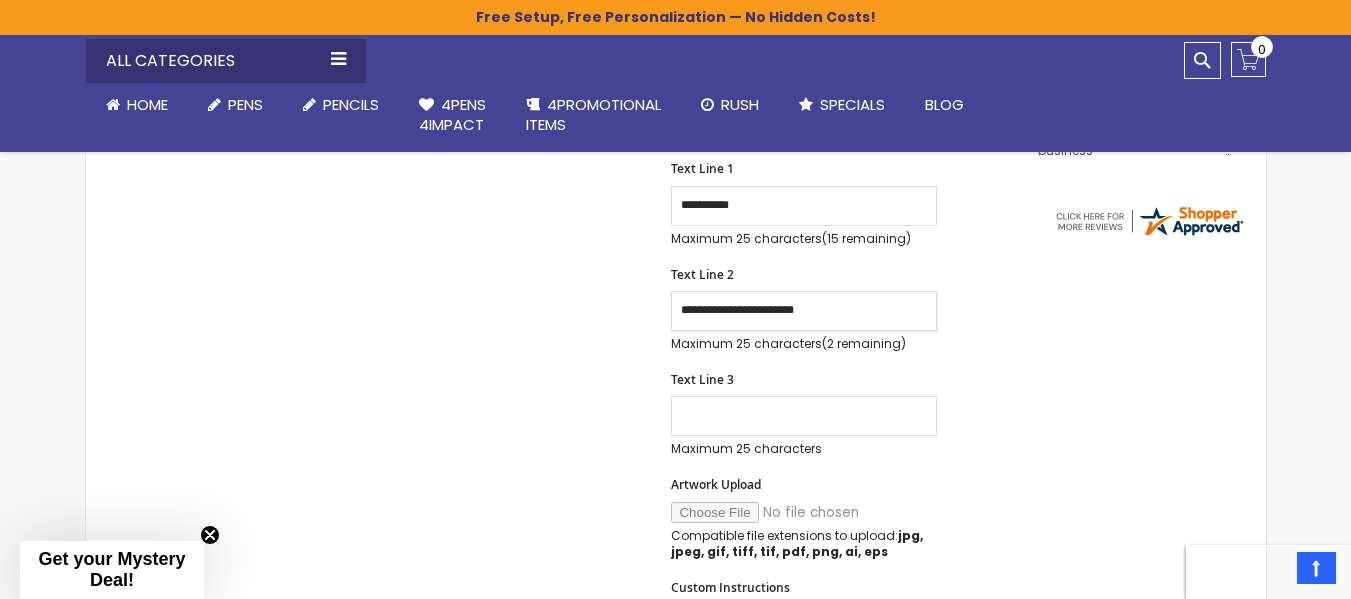 type on "**********" 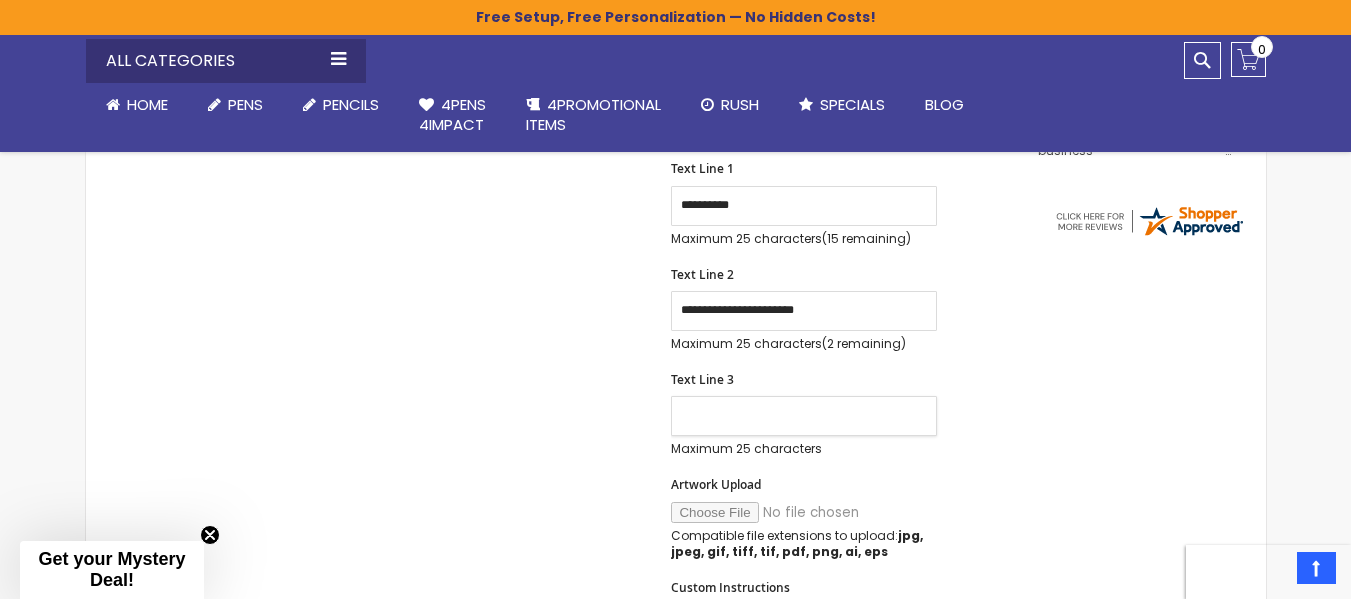 click on "Text Line 3" at bounding box center [804, 416] 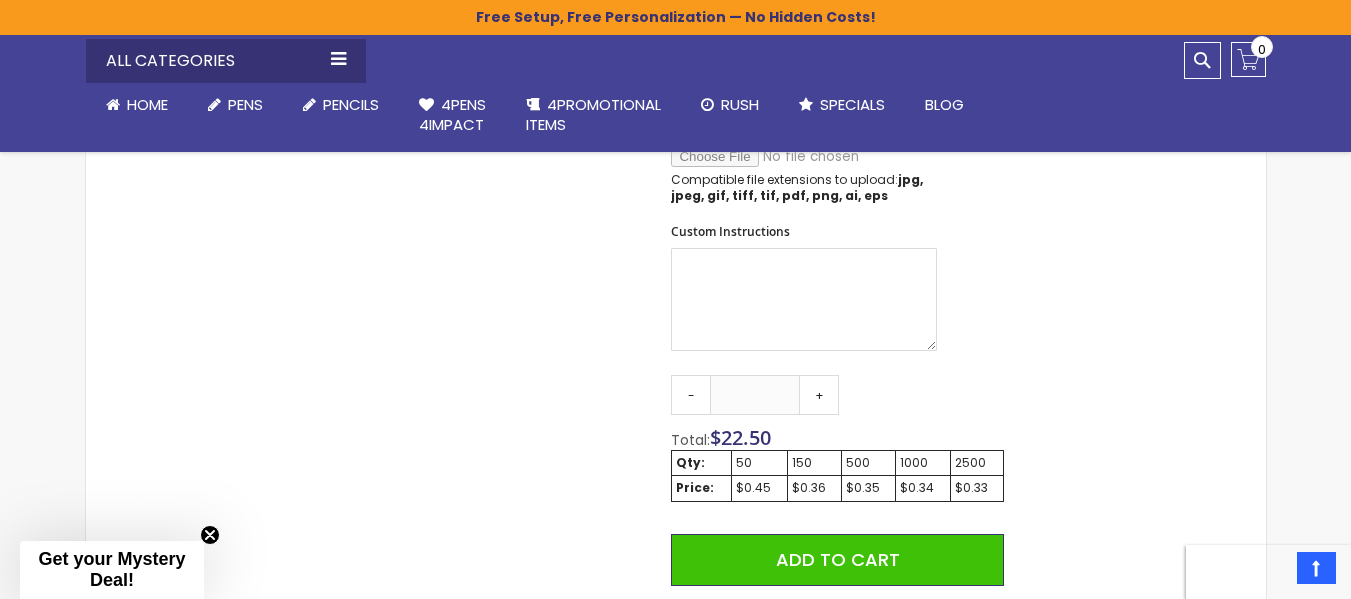 scroll, scrollTop: 1085, scrollLeft: 0, axis: vertical 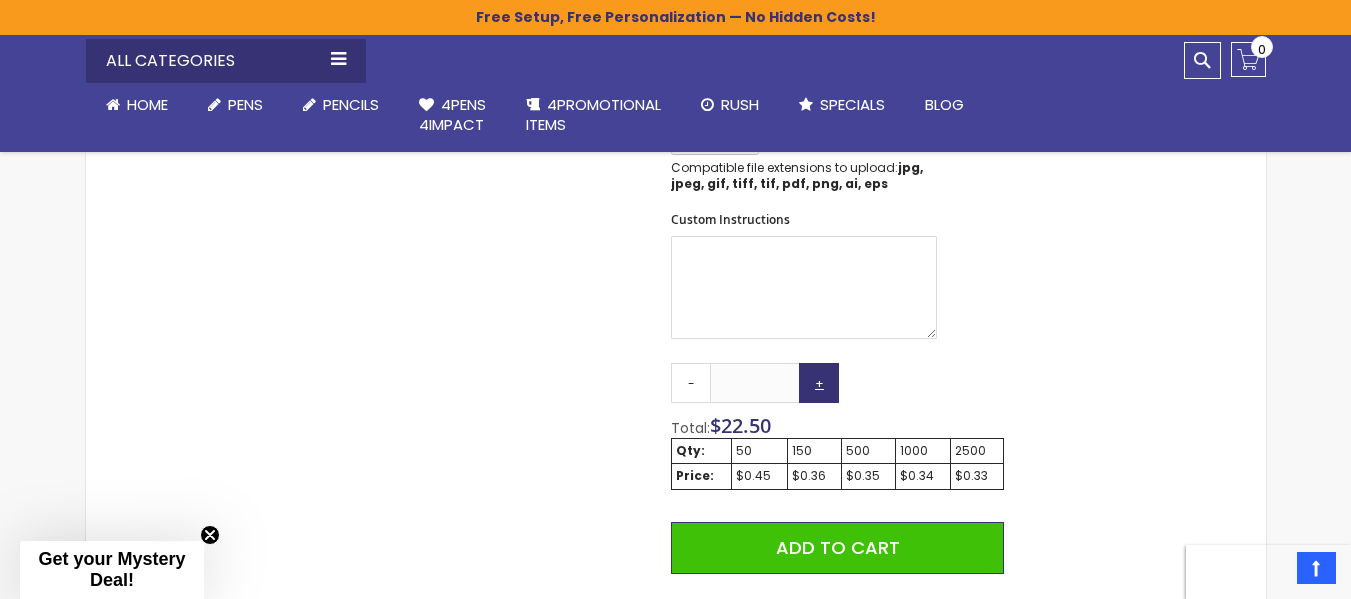 click on "+" at bounding box center [819, 383] 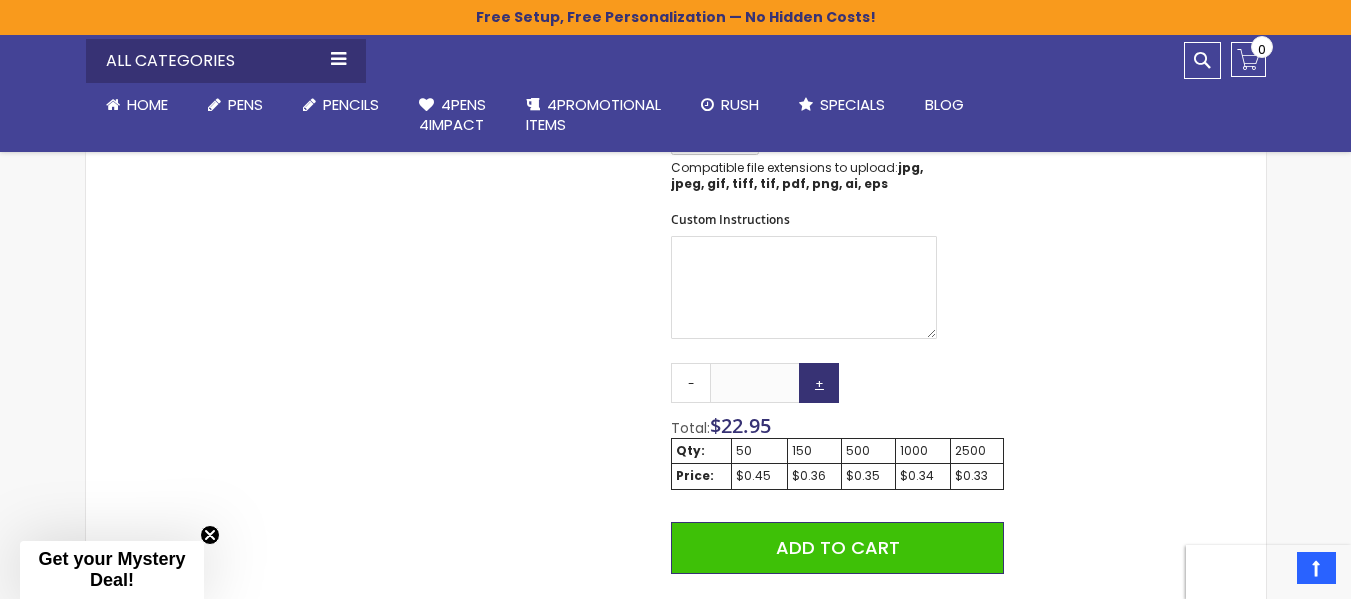 click on "+" at bounding box center [819, 383] 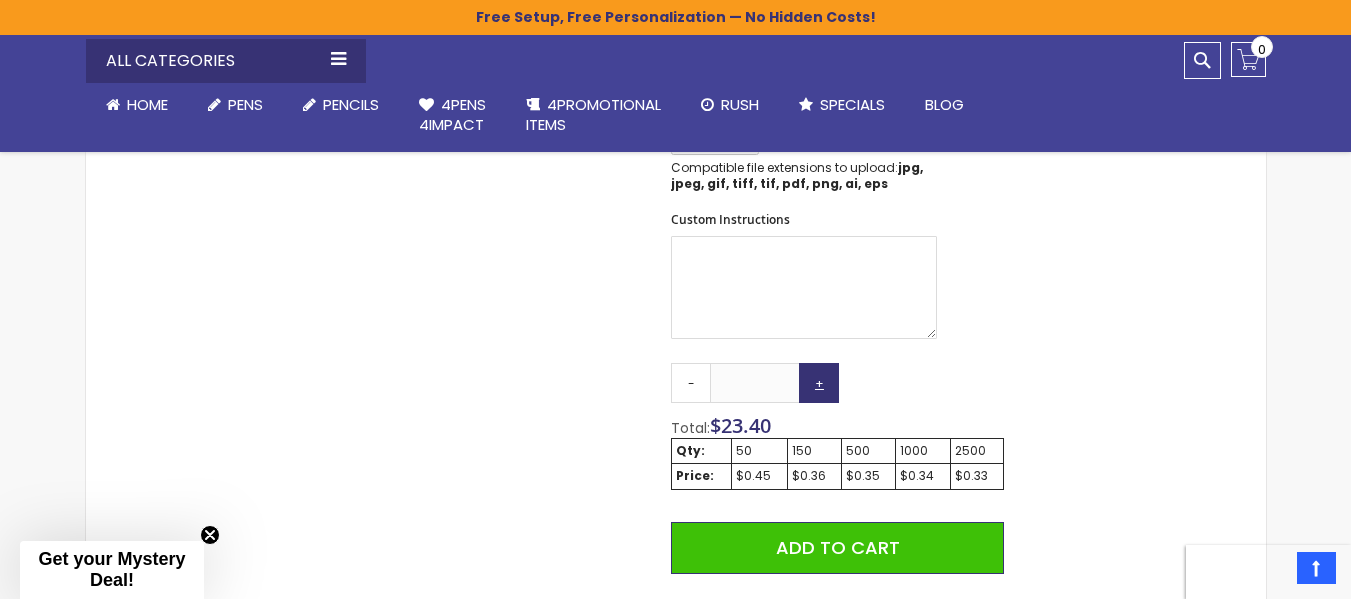 click on "+" at bounding box center (819, 383) 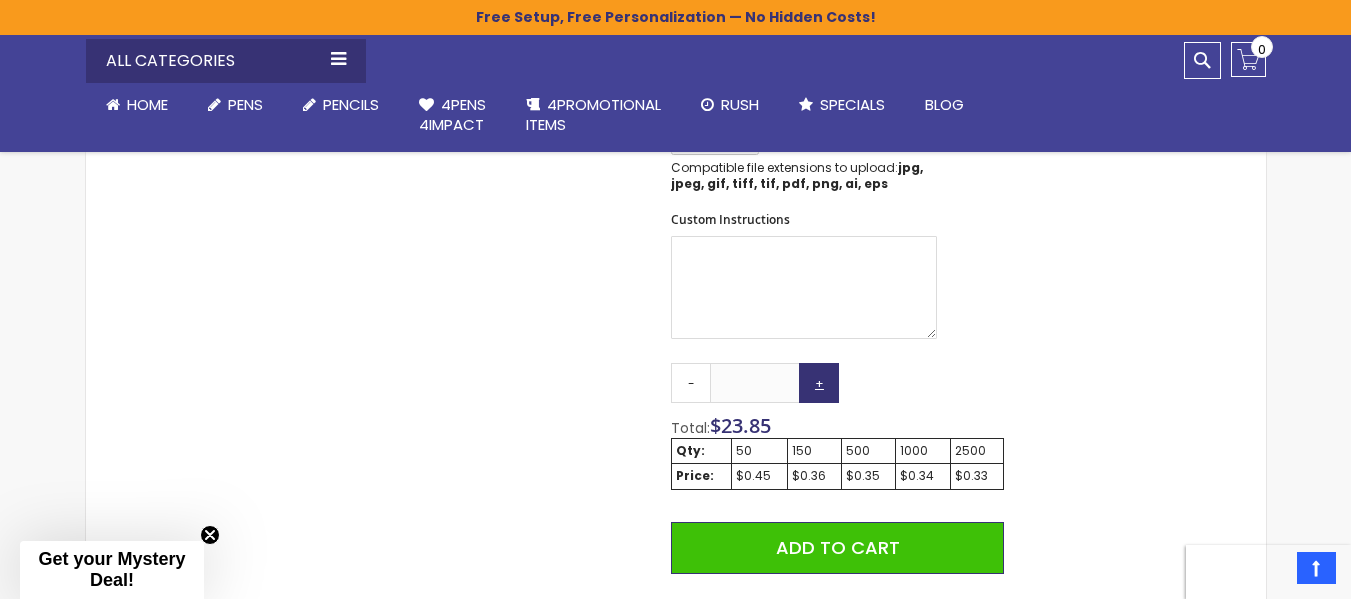 click on "+" at bounding box center (819, 383) 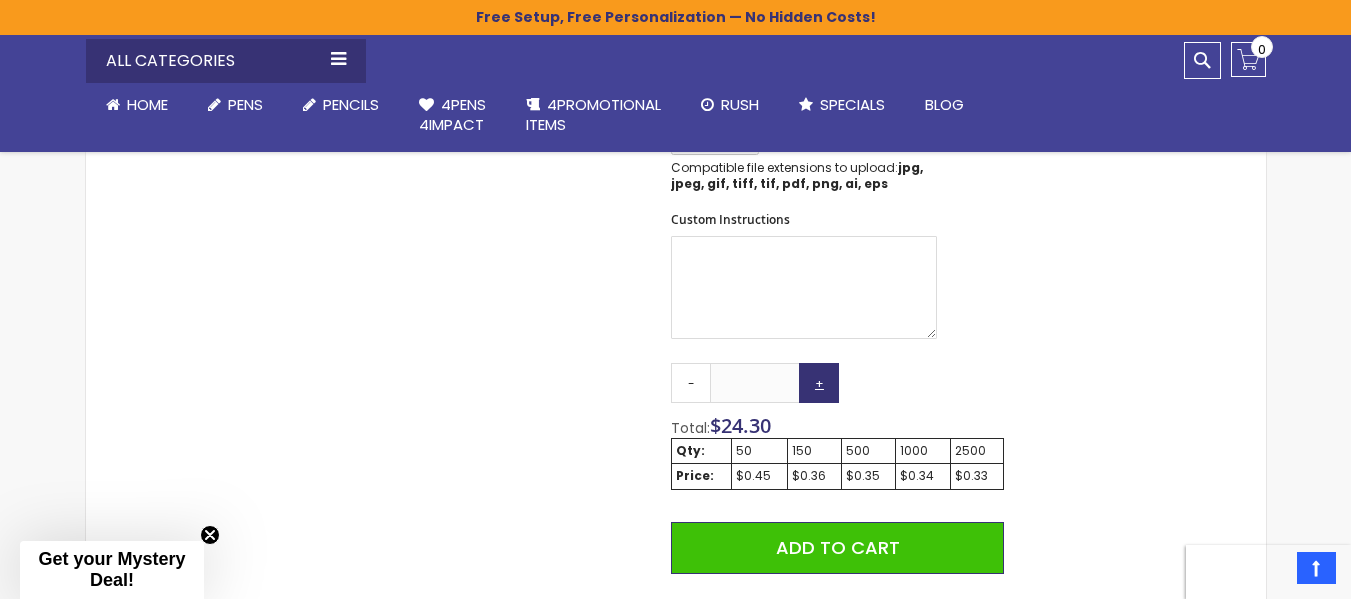 click on "+" at bounding box center [819, 383] 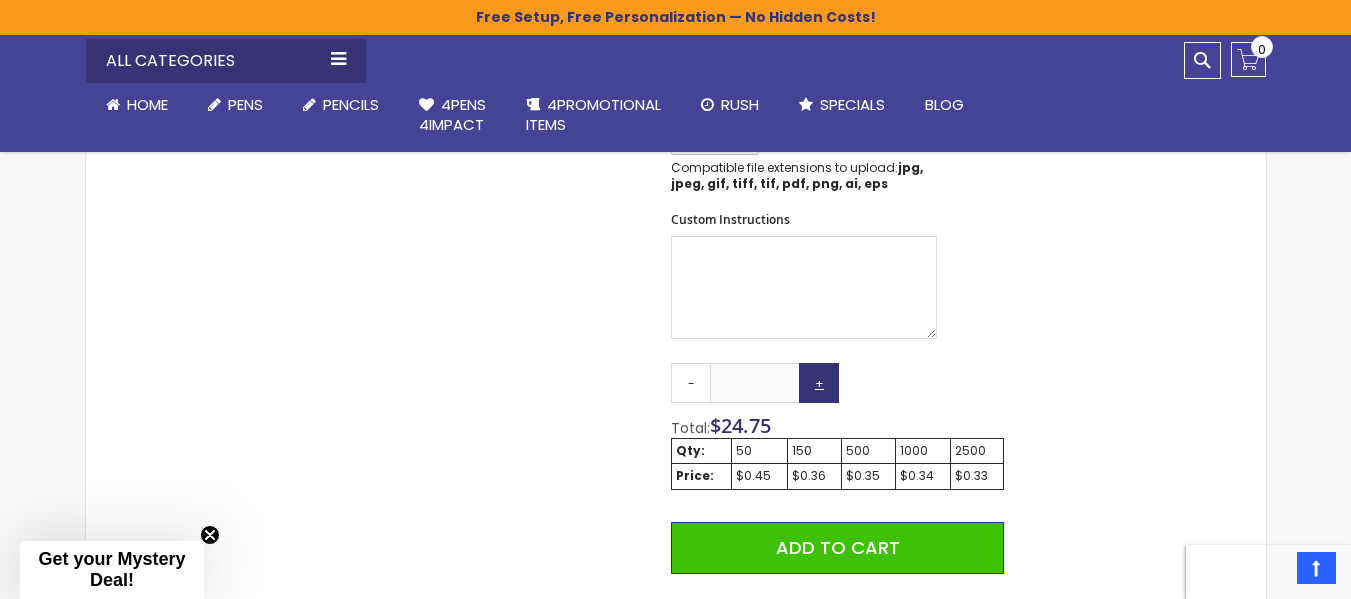click on "+" at bounding box center (819, 383) 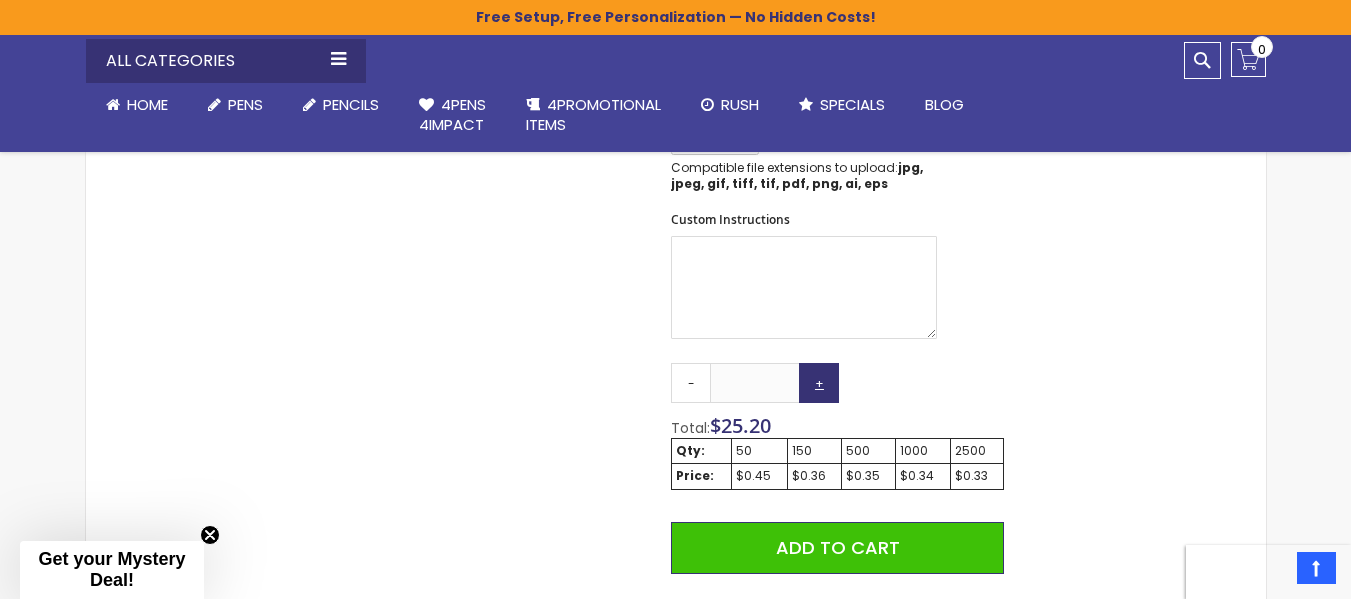 click on "+" at bounding box center (819, 383) 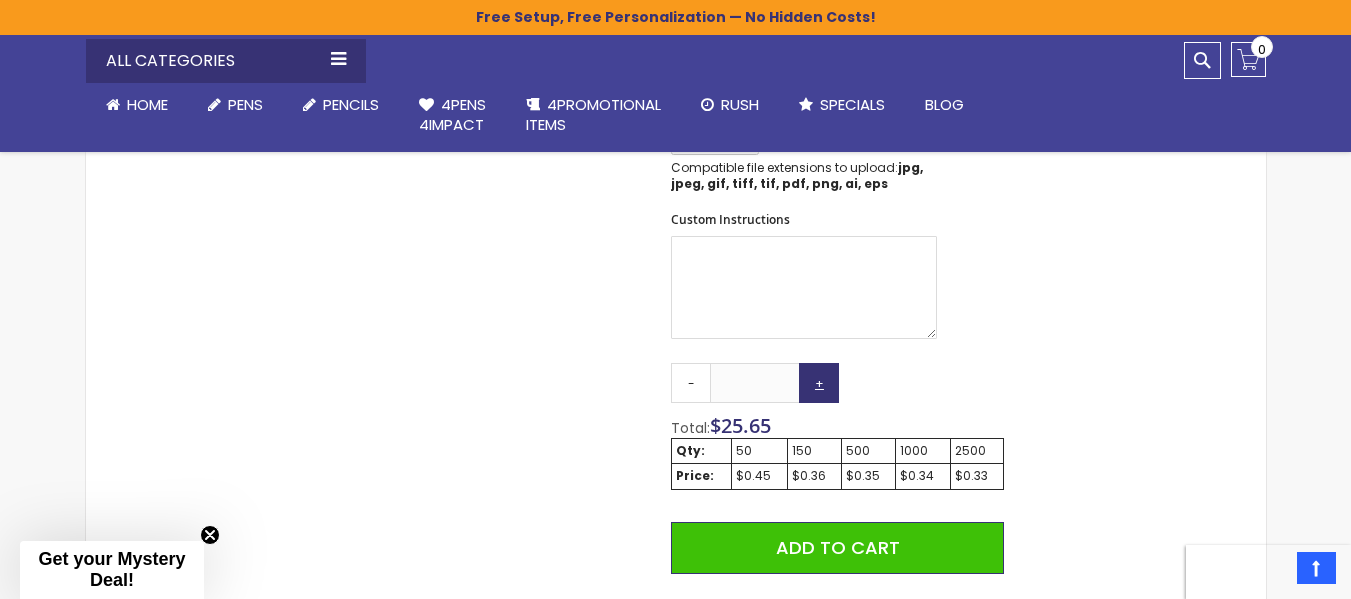click on "+" at bounding box center [819, 383] 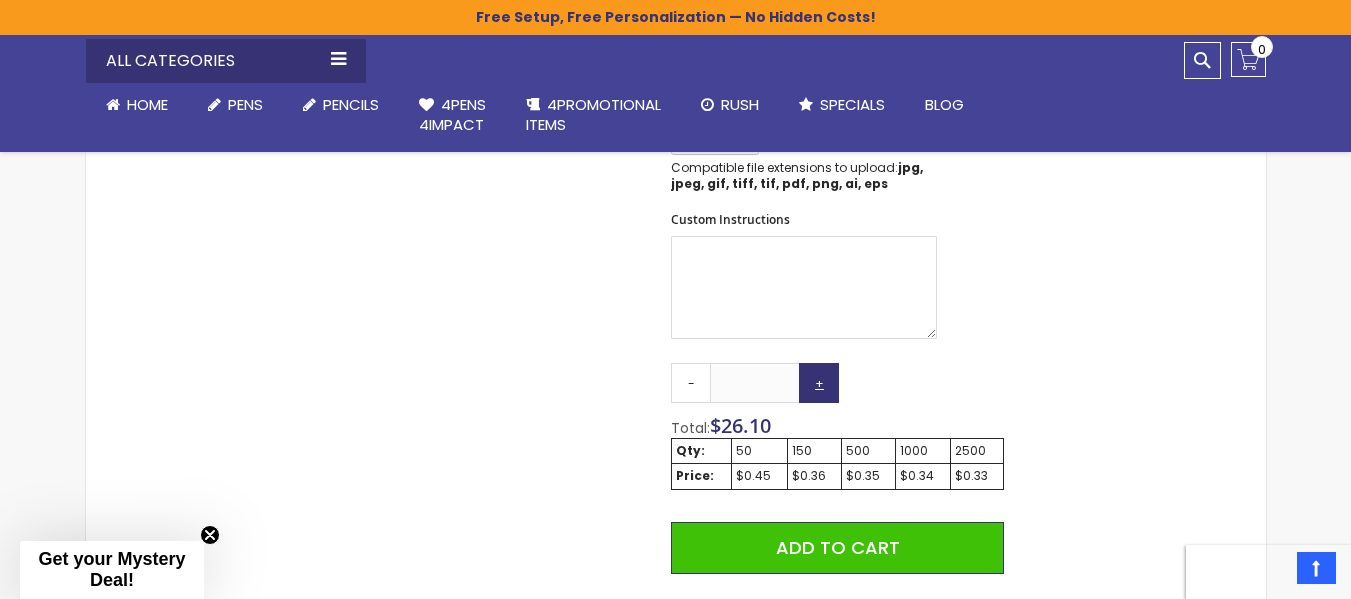 click on "+" at bounding box center [819, 383] 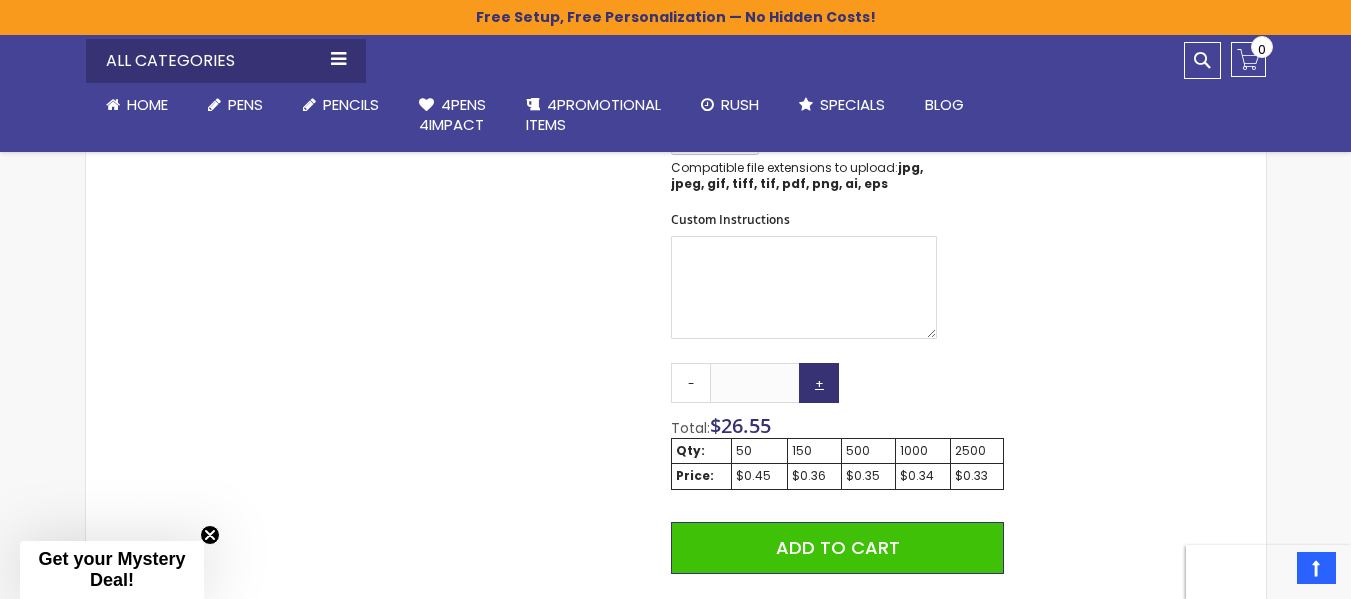 click on "+" at bounding box center [819, 383] 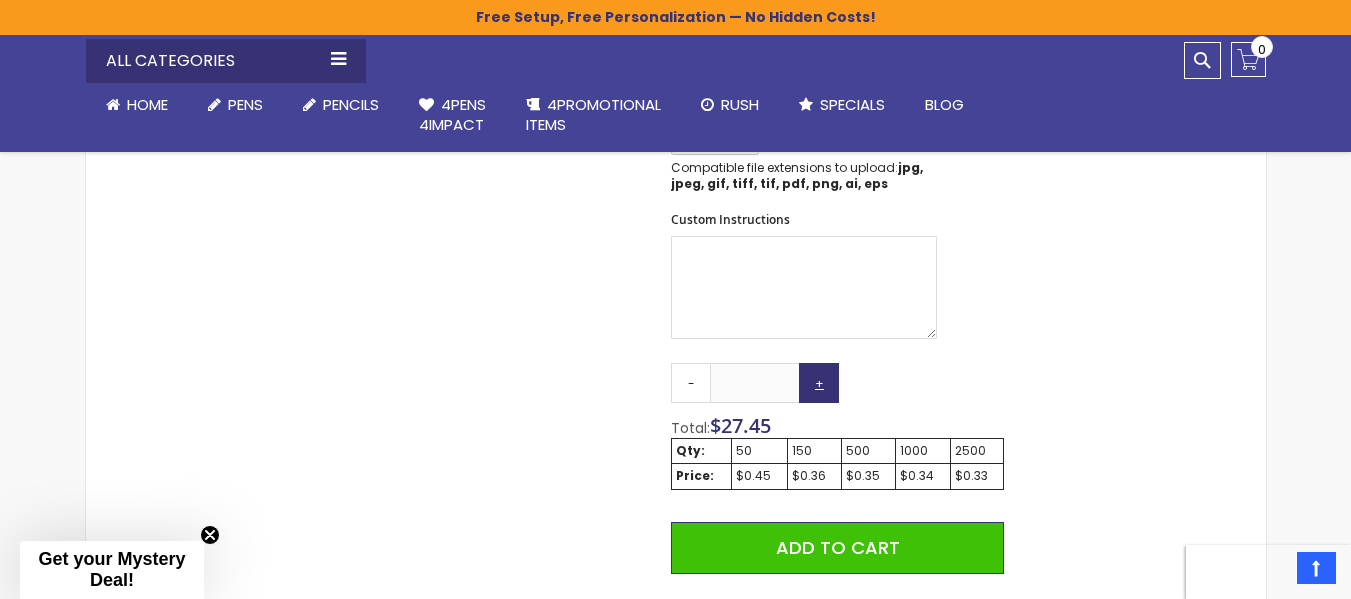 click on "+" at bounding box center (819, 383) 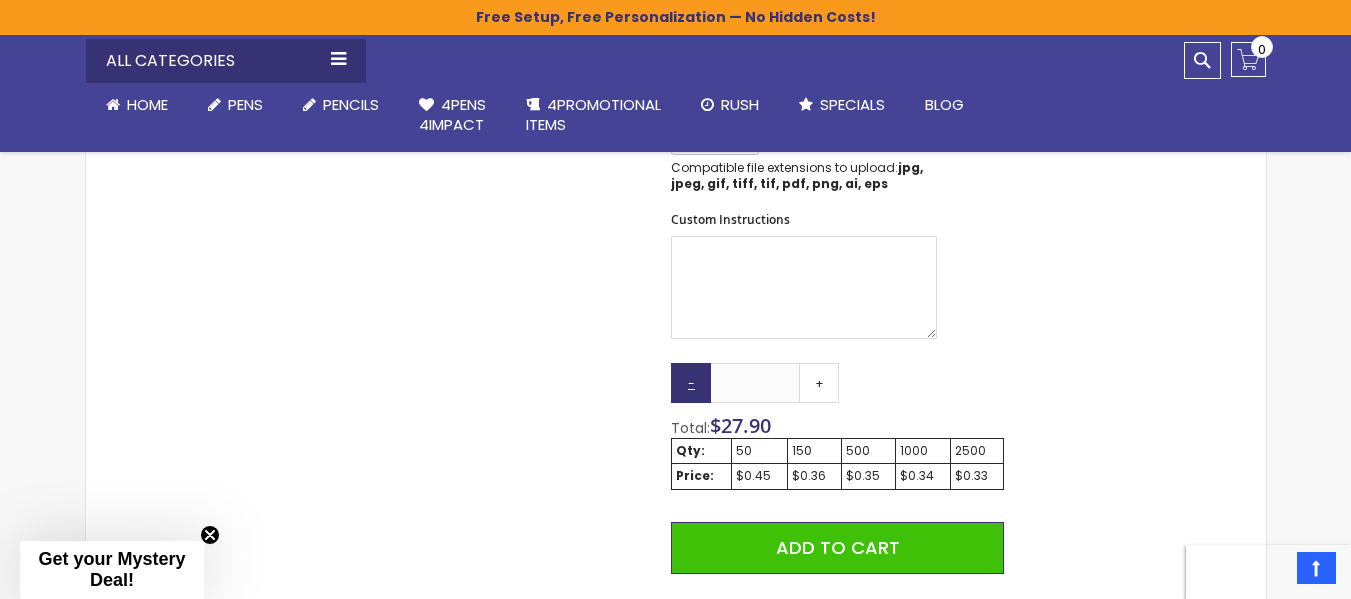 click on "-" at bounding box center [691, 383] 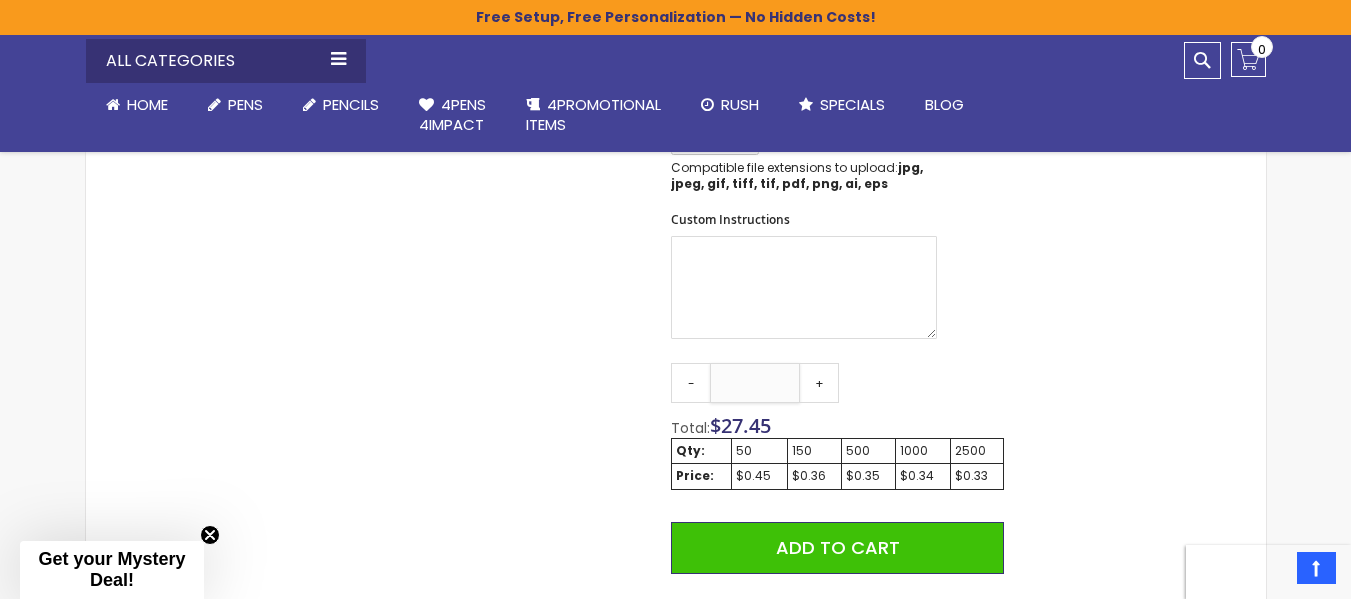 drag, startPoint x: 778, startPoint y: 366, endPoint x: 722, endPoint y: 366, distance: 56 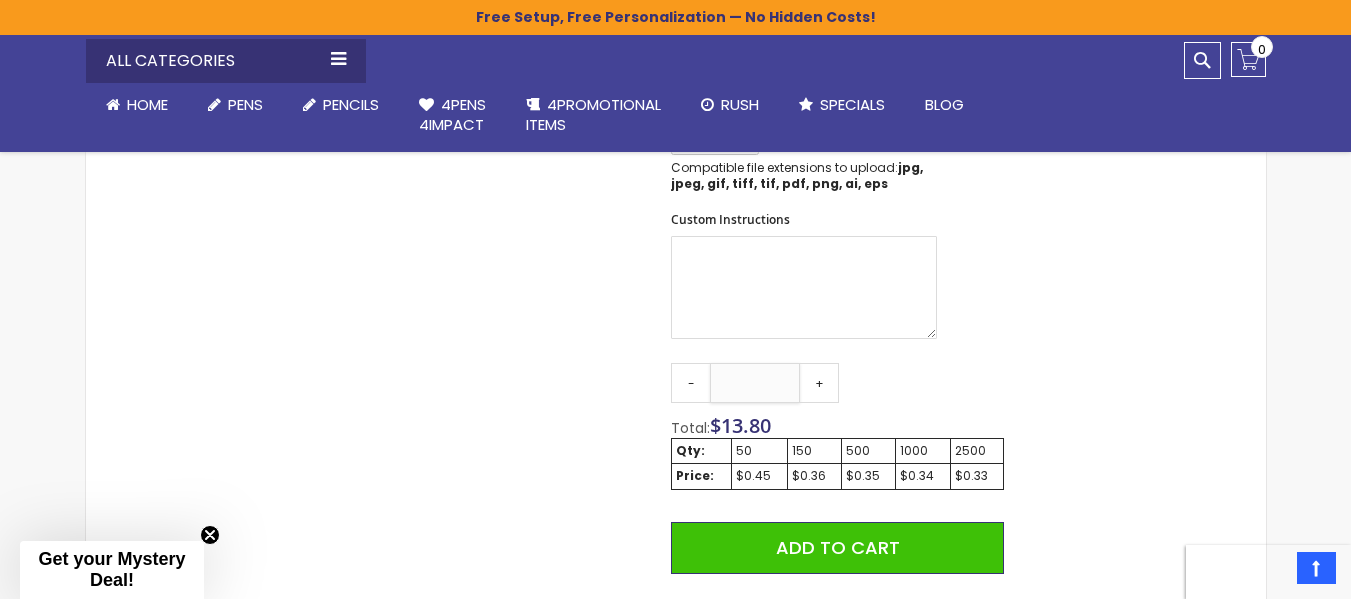type on "**" 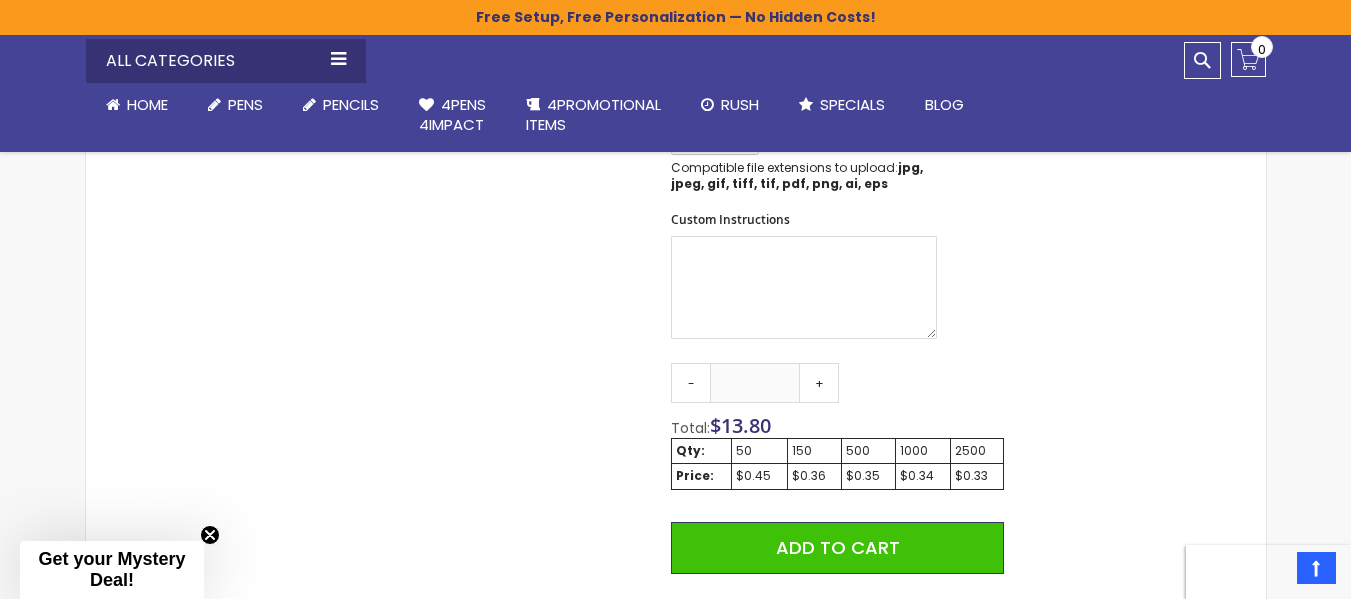 click on "Qty
-
**
+
Total:  $ 13.80
Qty:
50
150
500
1000
2500
Price:
$0.45
$0.36
$0.35
$0.34
$0.33
Add to Cart
@import url(//fonts.googleapis.com/css?family=Google+Sans_old:500) ••••••" at bounding box center [837, 557] 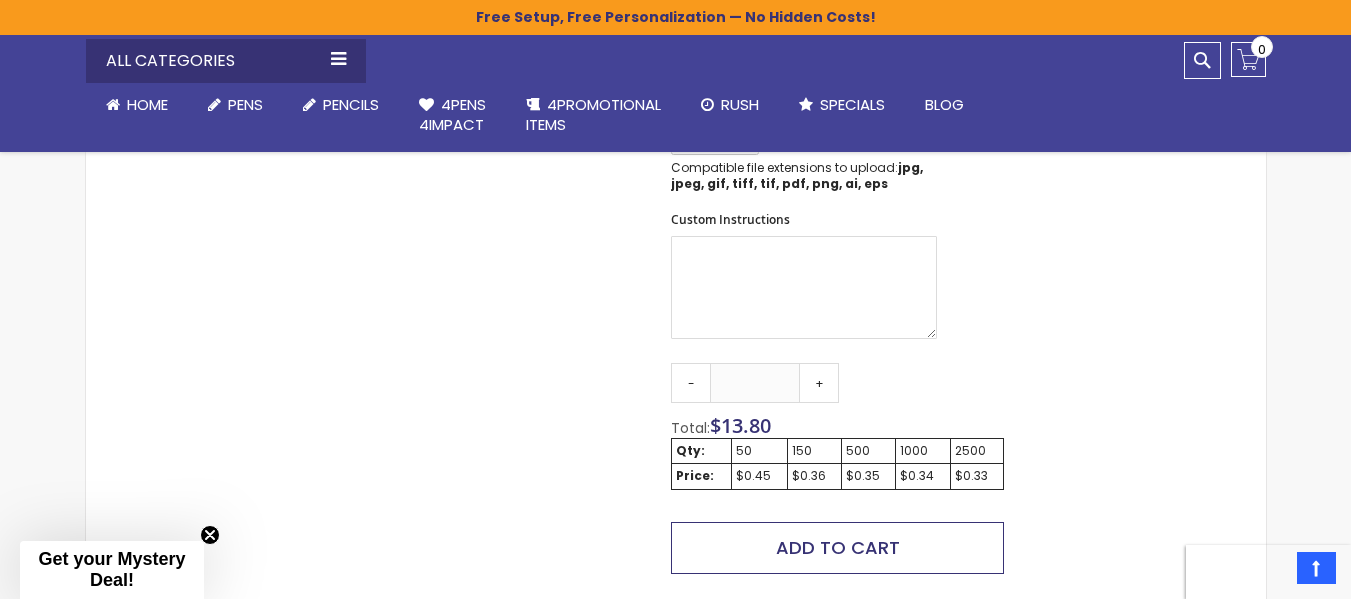 click on "Add to Cart" at bounding box center [838, 547] 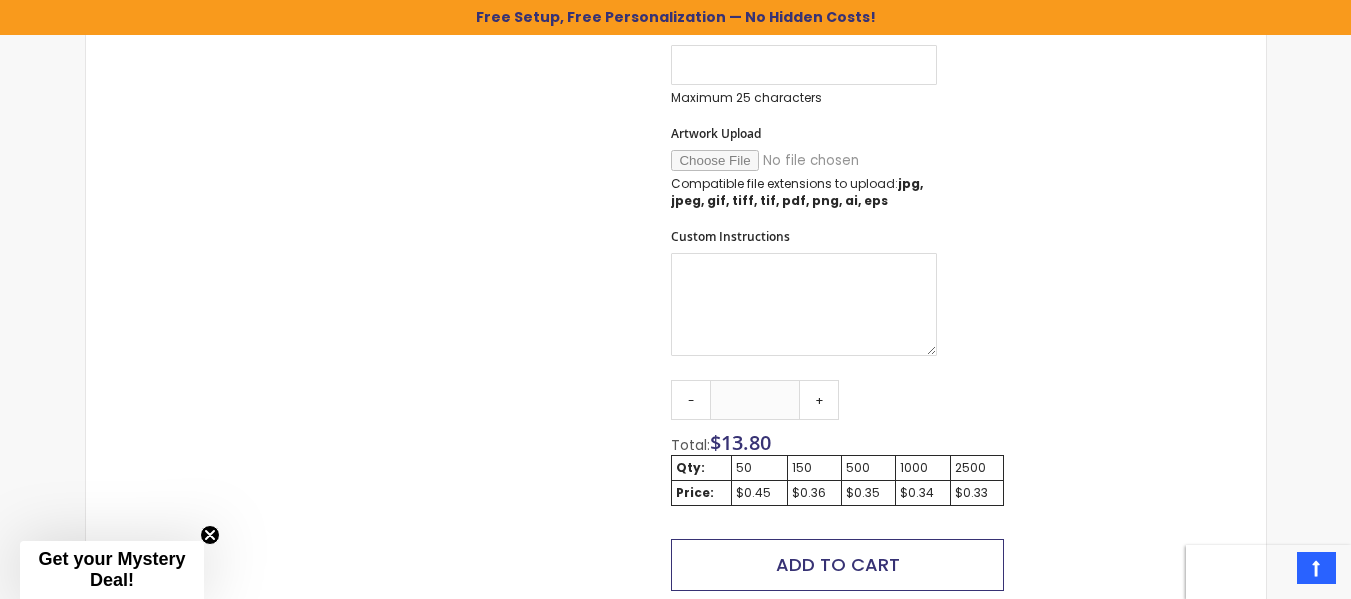 scroll, scrollTop: 228, scrollLeft: 0, axis: vertical 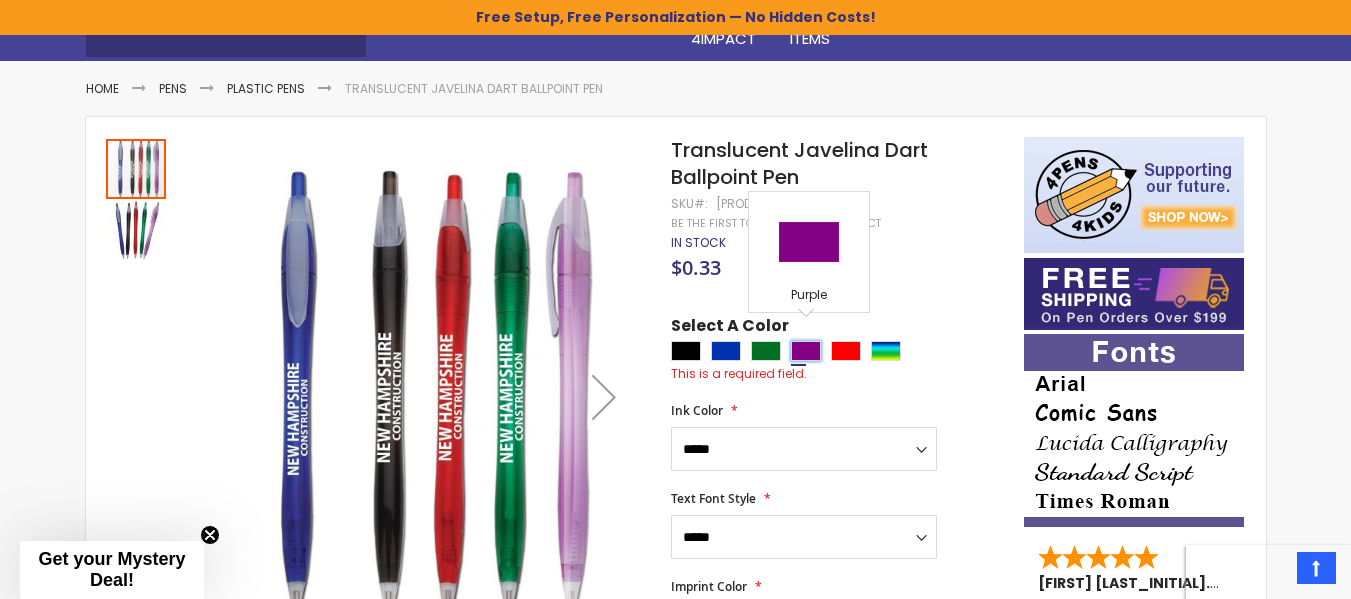 click at bounding box center [806, 351] 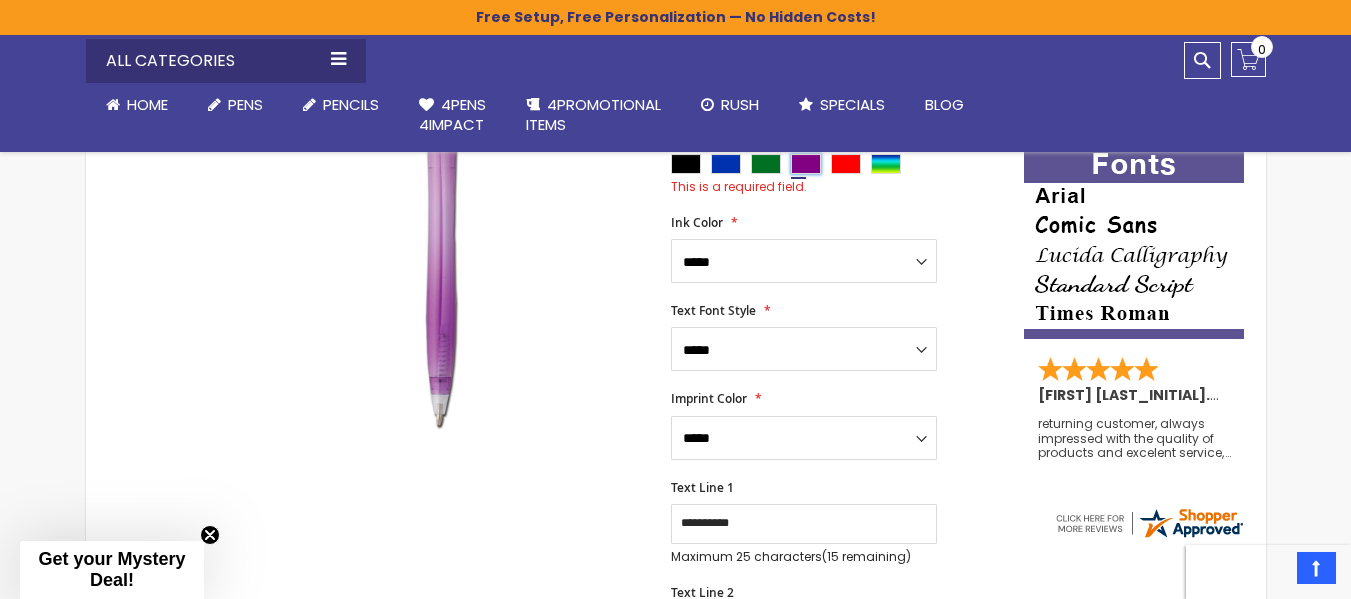scroll, scrollTop: 438, scrollLeft: 0, axis: vertical 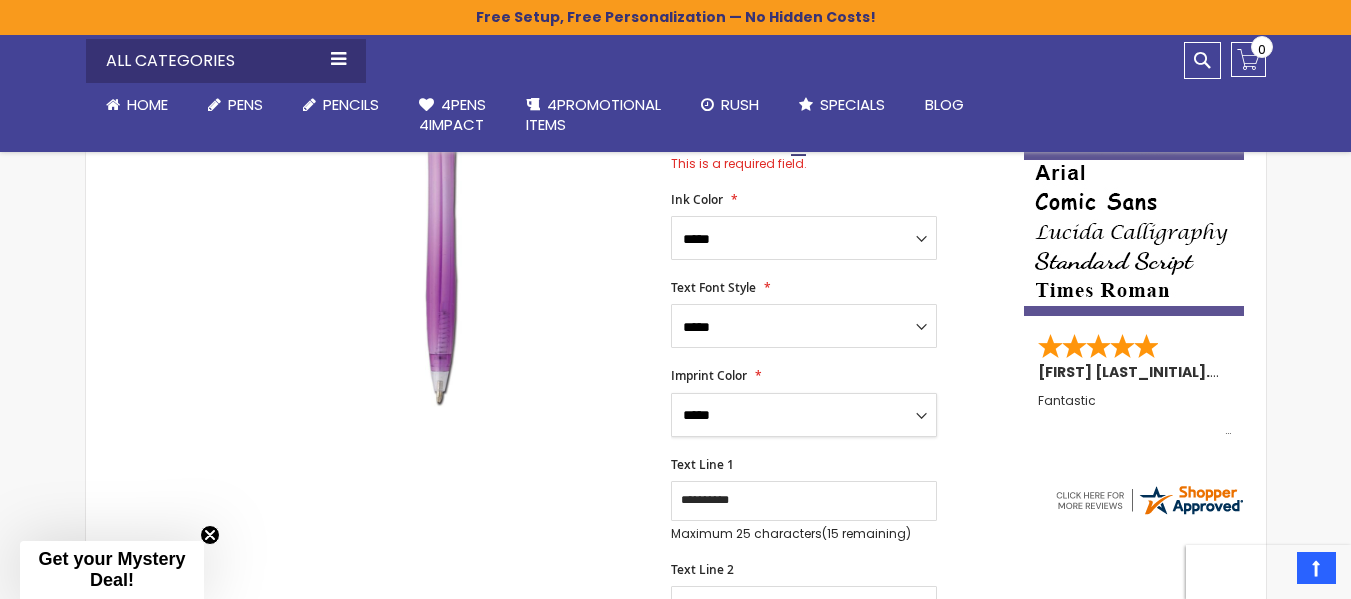click on "**********" at bounding box center [804, 415] 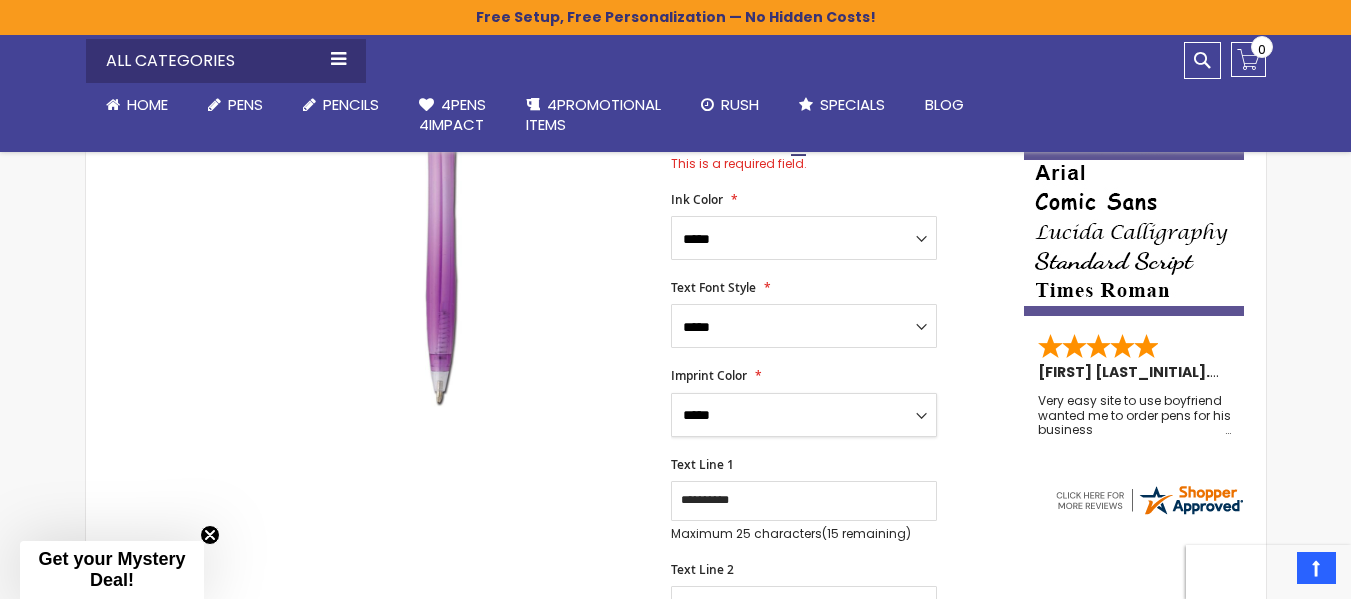 select on "*****" 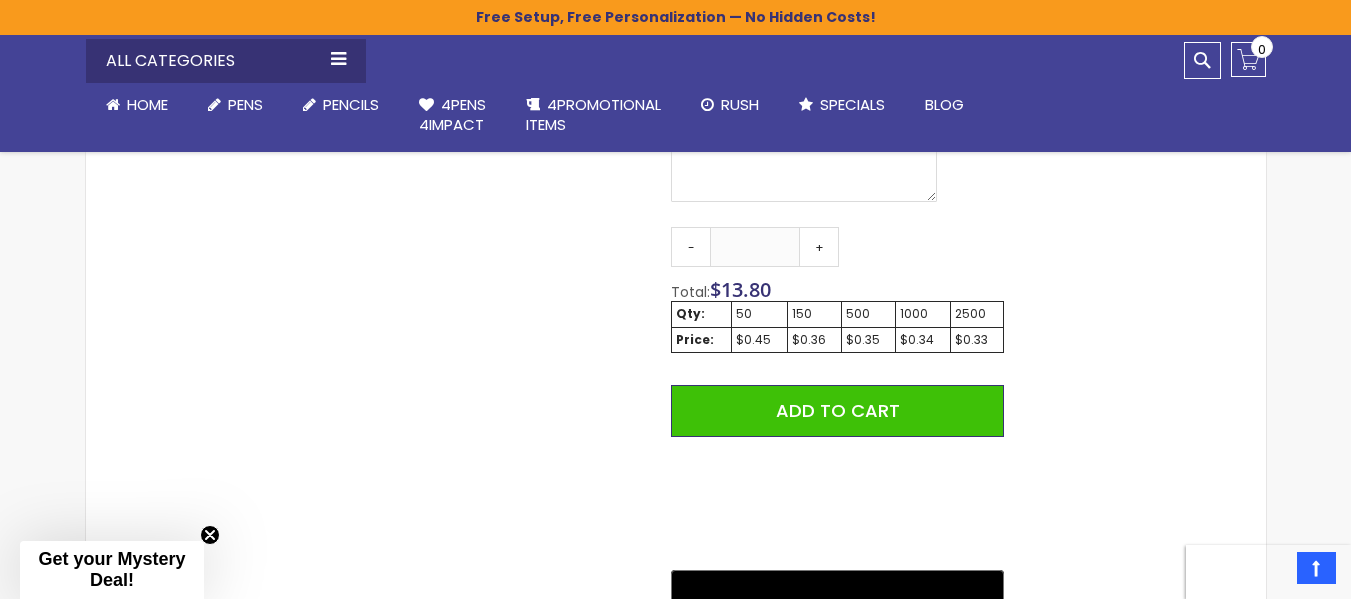 scroll, scrollTop: 1278, scrollLeft: 0, axis: vertical 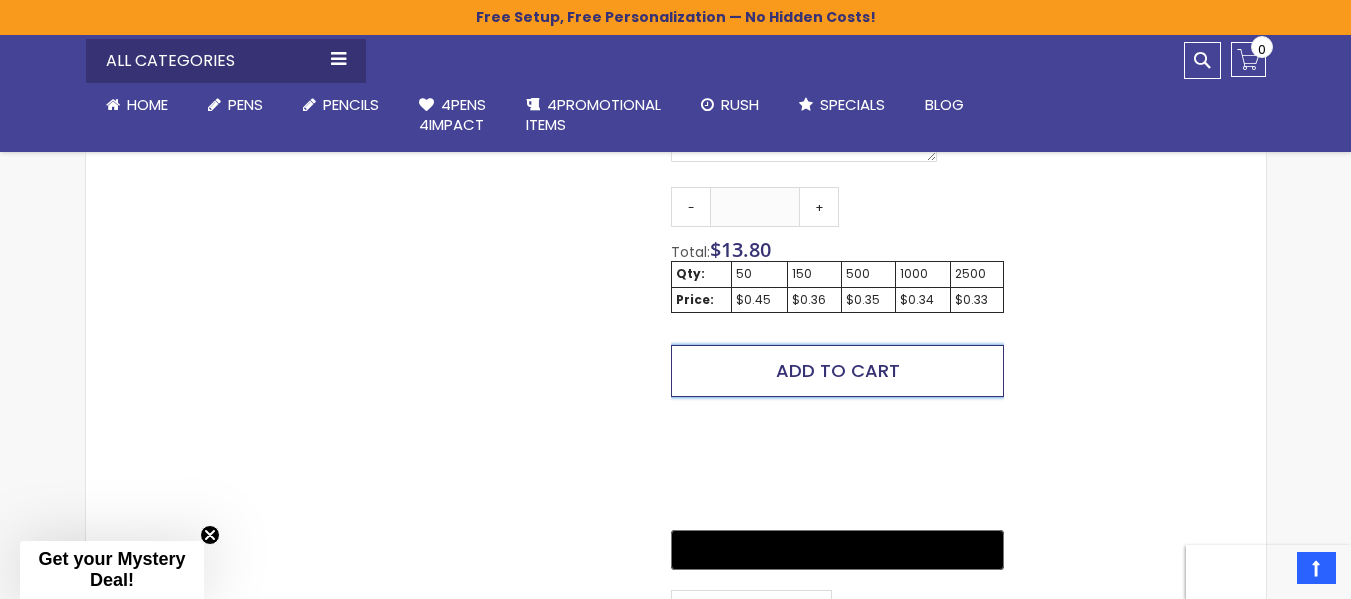 click on "Add to Cart" at bounding box center [838, 370] 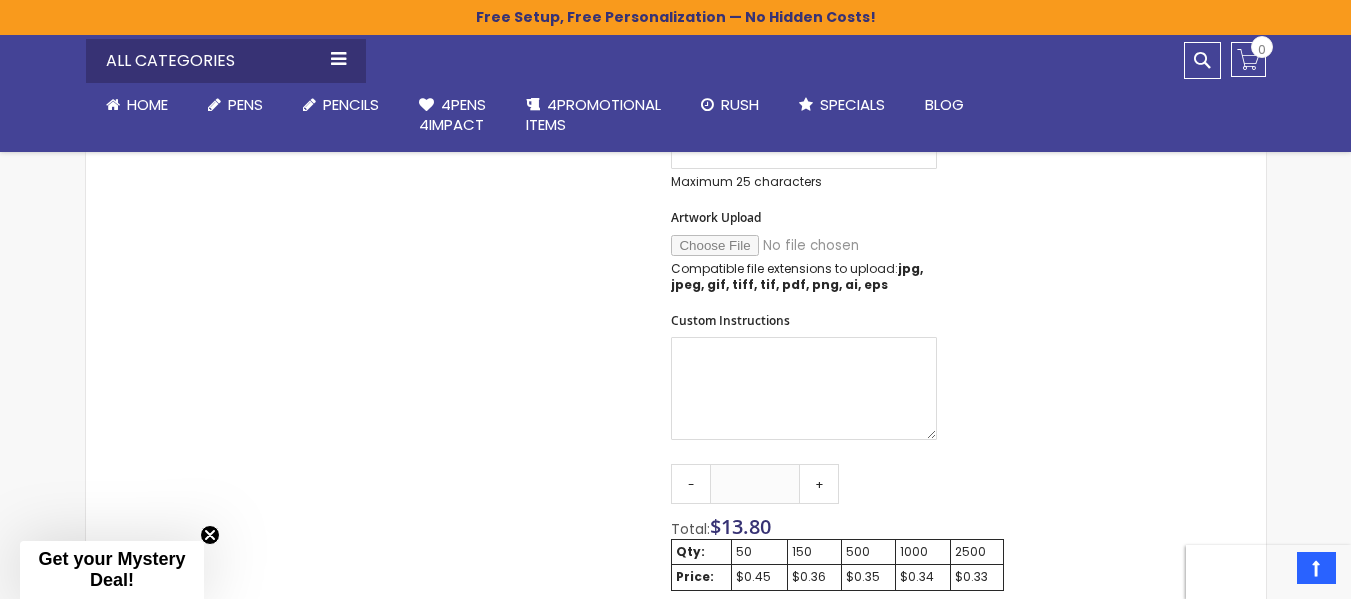 scroll, scrollTop: 508, scrollLeft: 0, axis: vertical 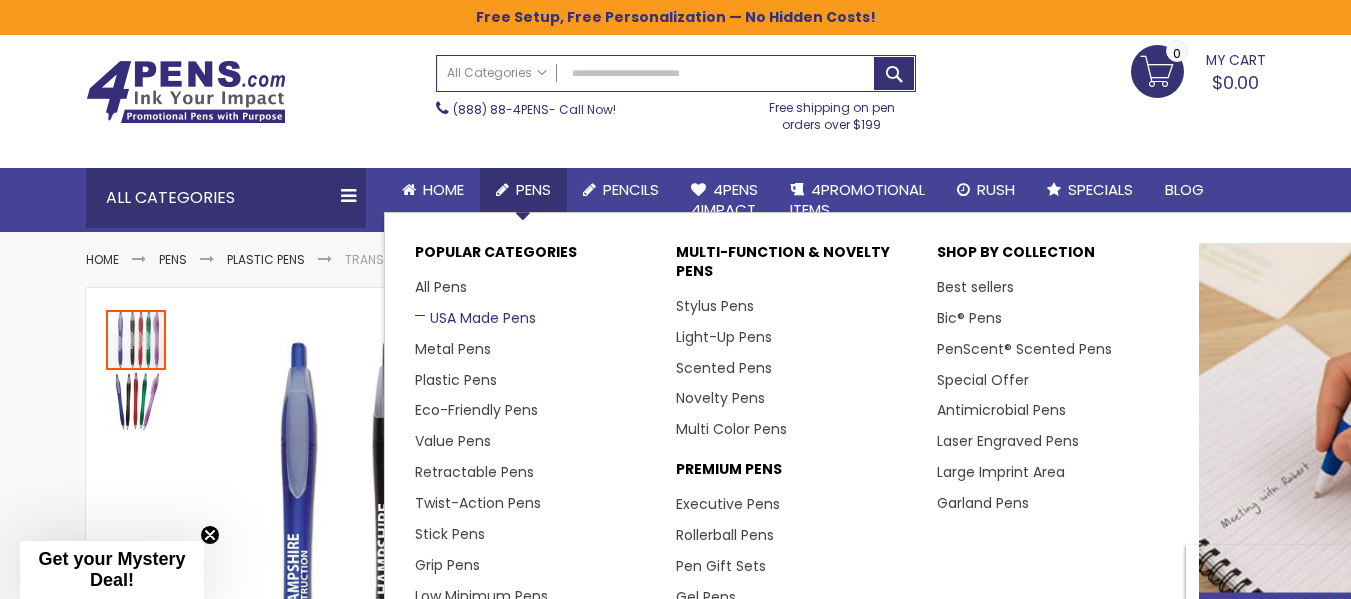 click on "USA Made Pens" at bounding box center (475, 318) 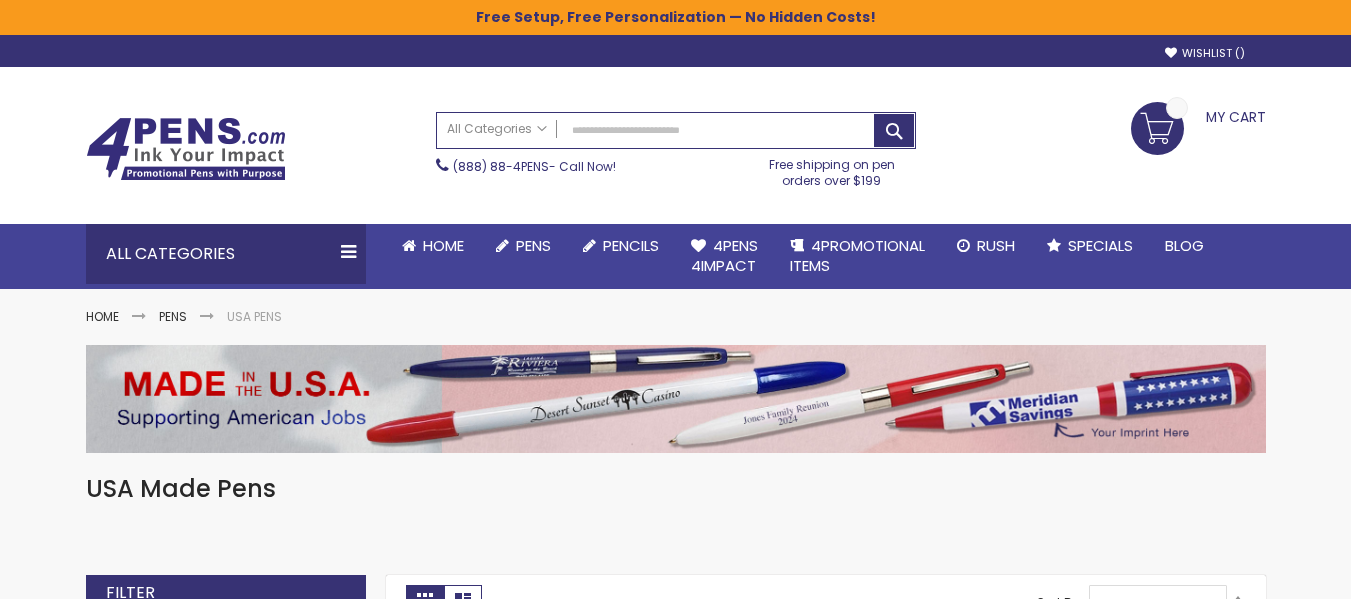 scroll, scrollTop: 0, scrollLeft: 0, axis: both 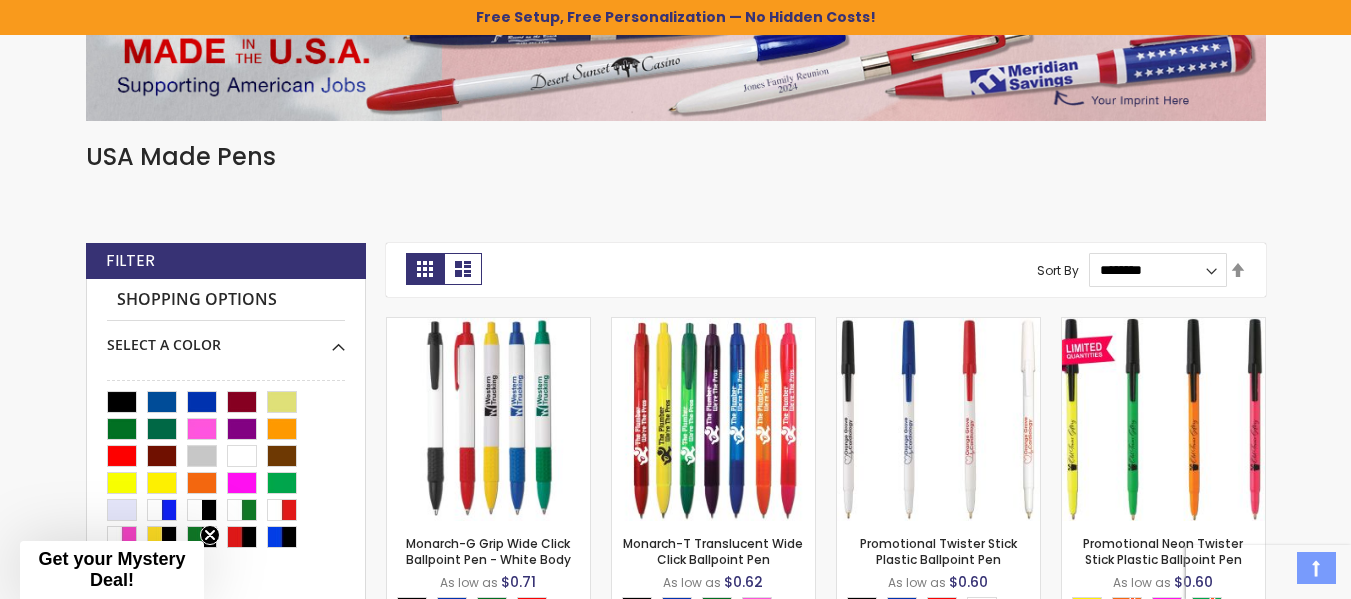 click on "The store will not work correctly when cookies are disabled.
Free Setup, Free Personalization — No Hidden Costs!
Skip to Content
sample
Wishlist
Sign Out
Sign In
Sign In
Login
Forgot Your Password?" at bounding box center [675, -34] 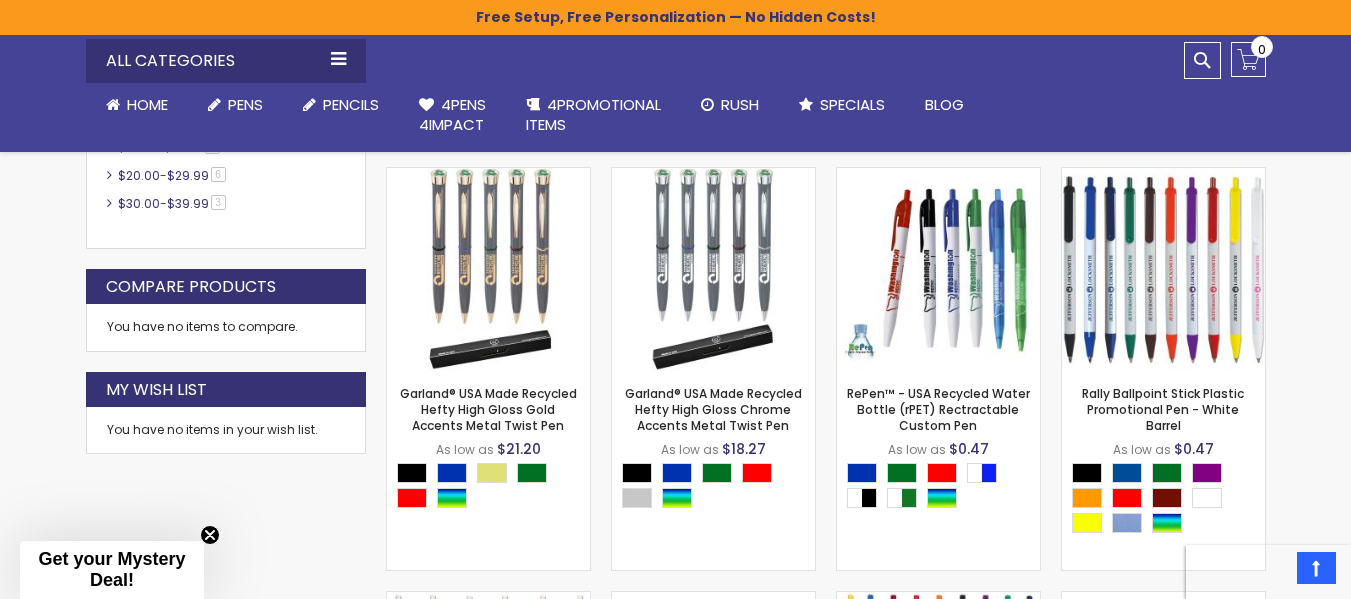 scroll, scrollTop: 947, scrollLeft: 0, axis: vertical 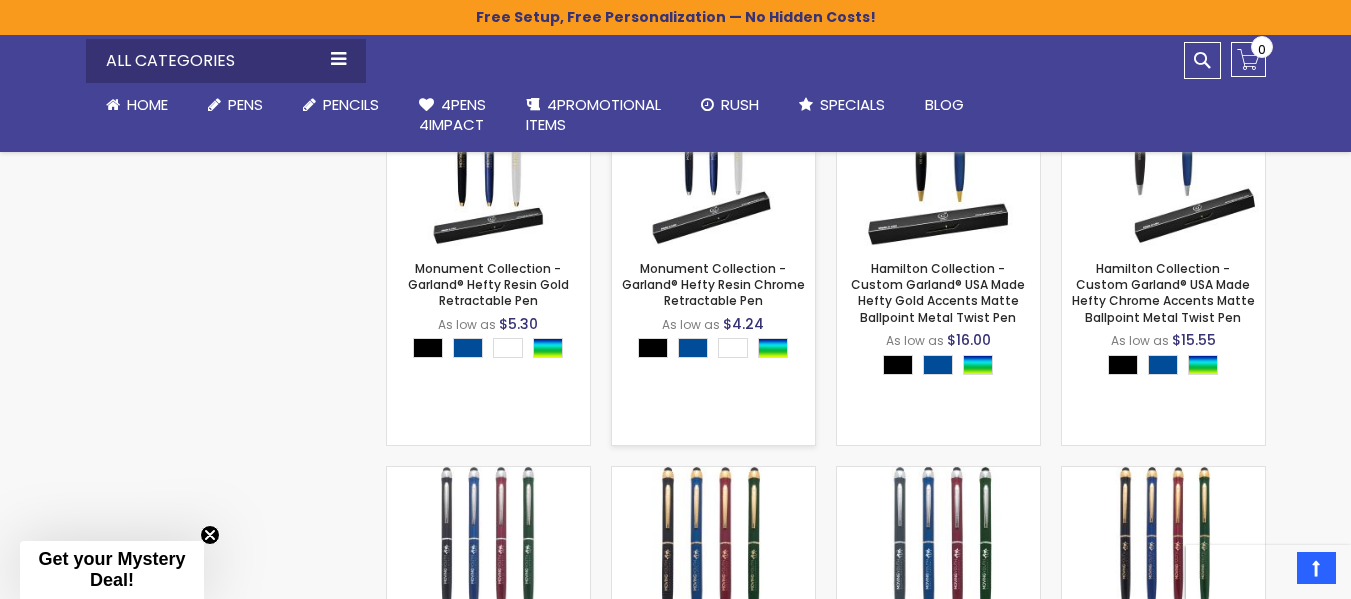 click on "-
**
+
Add to Cart" at bounding box center (713, 213) 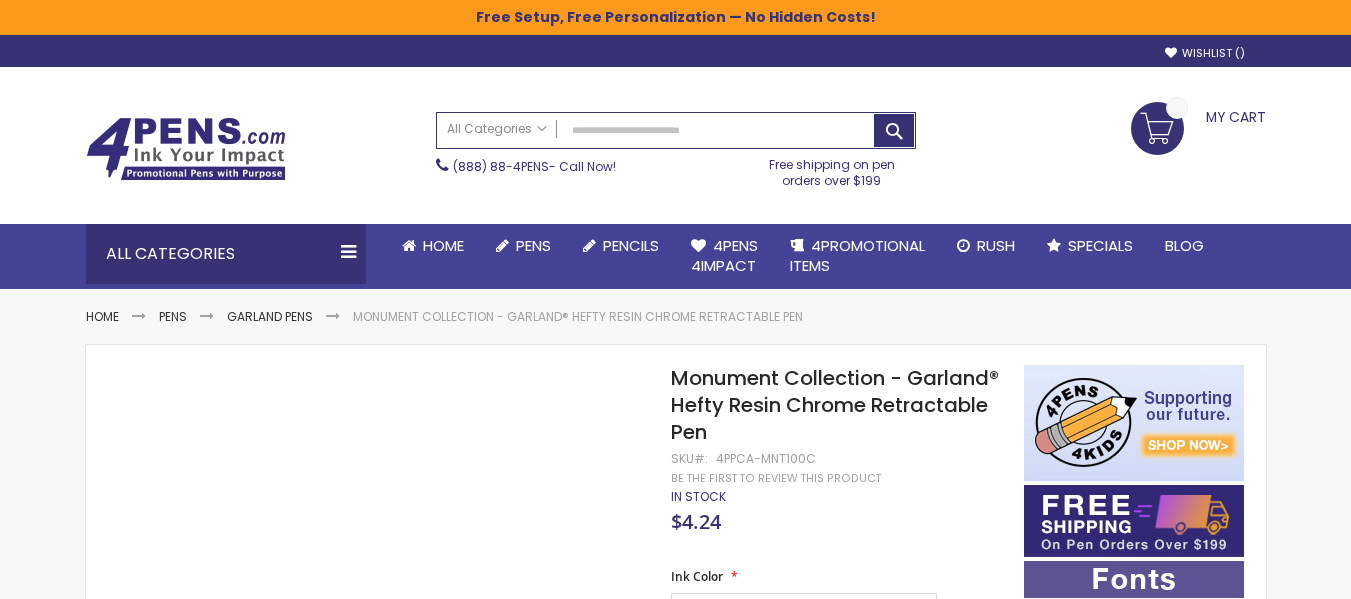 scroll, scrollTop: 0, scrollLeft: 0, axis: both 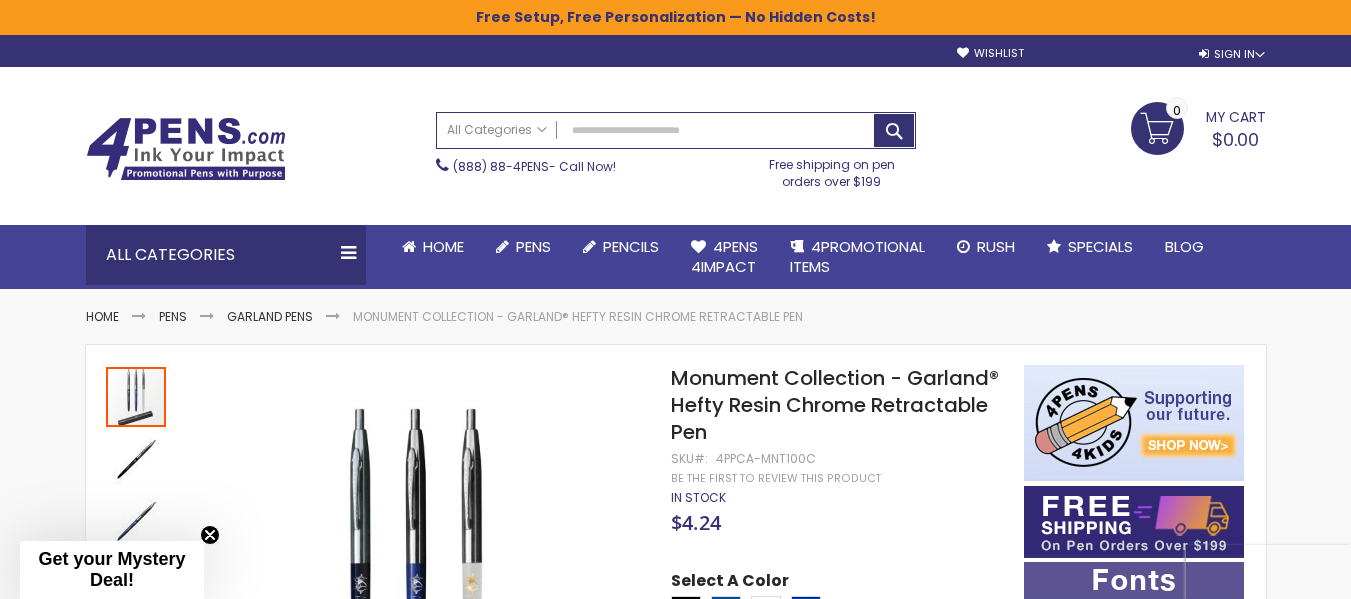 click on "Create an Account" at bounding box center [1113, 53] 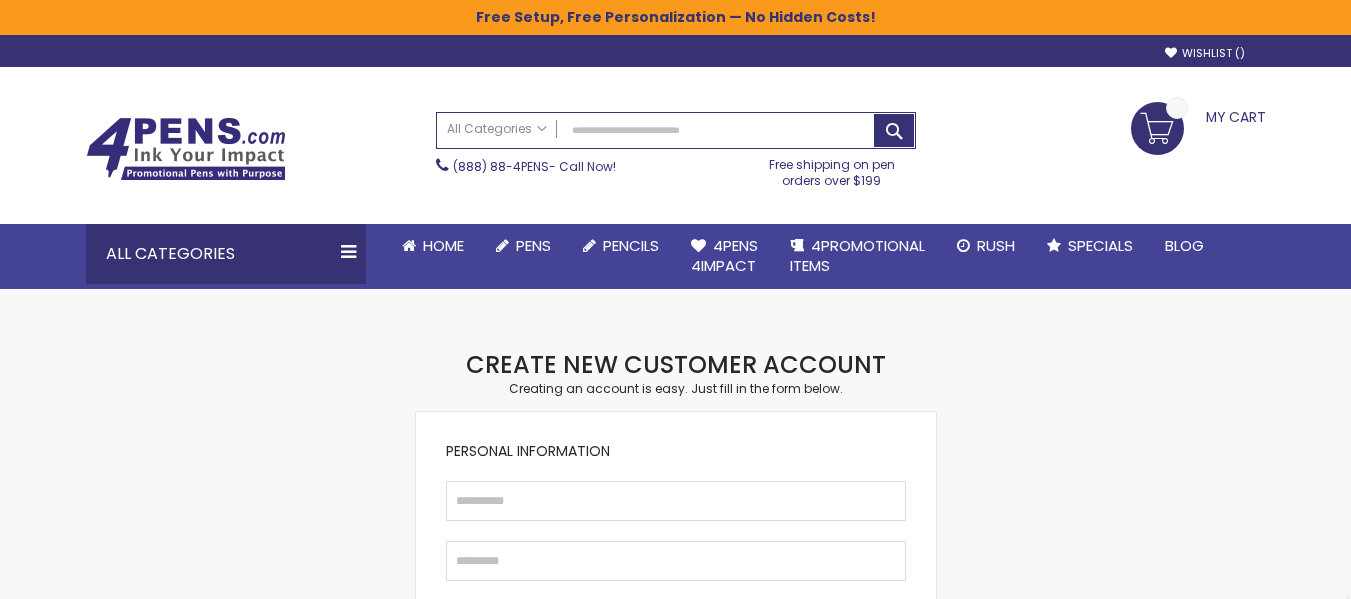 scroll, scrollTop: 0, scrollLeft: 0, axis: both 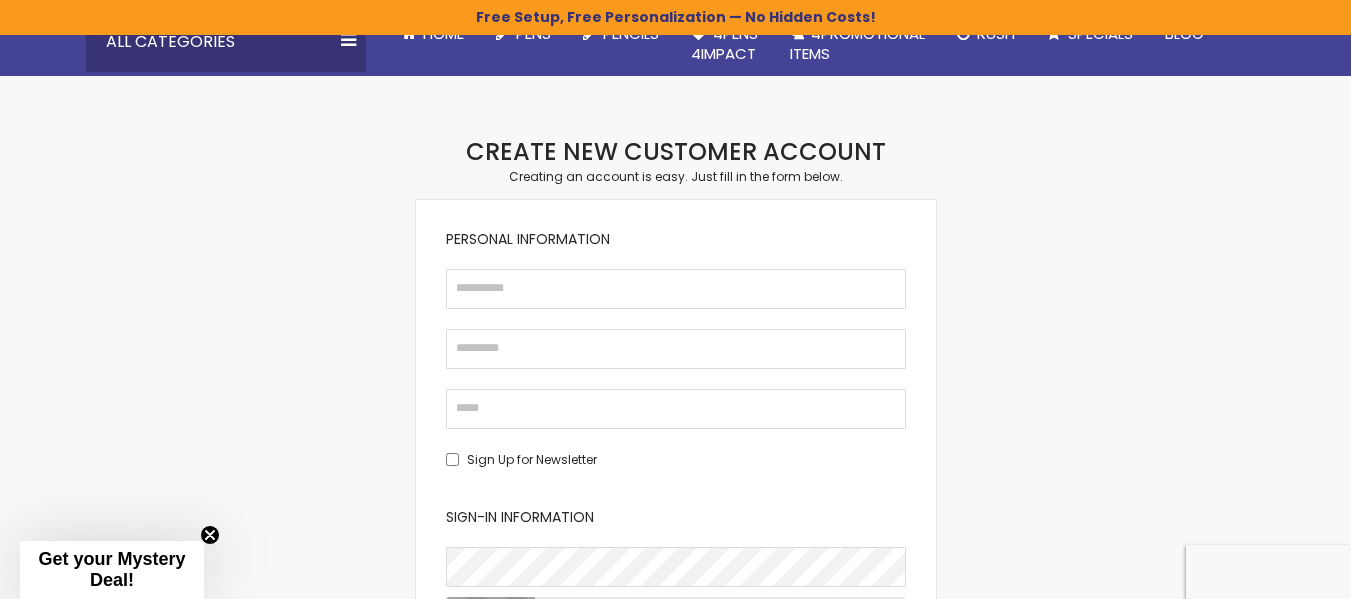 click on "The store will not work correctly when cookies are disabled.
Free Setup, Free Personalization — No Hidden Costs!
Skip to Content
sample
Wishlist
Sign Out
Sign In
Sign In
Login
Forgot Your Password?" at bounding box center [675, 86] 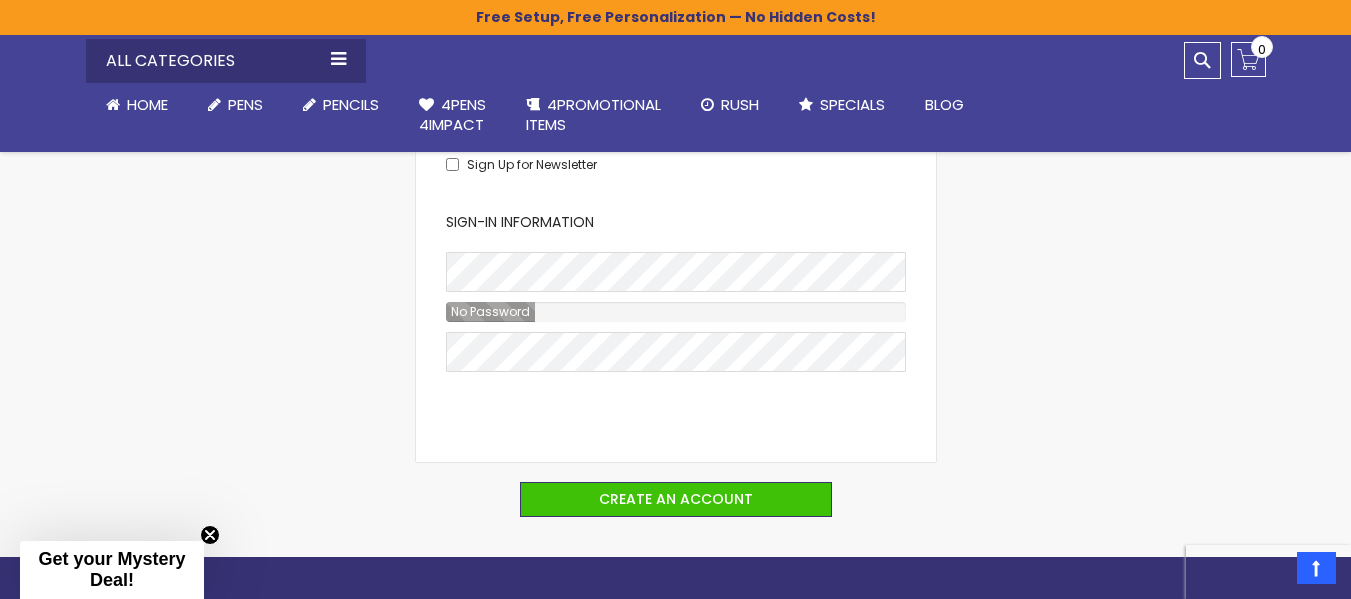 scroll, scrollTop: 520, scrollLeft: 0, axis: vertical 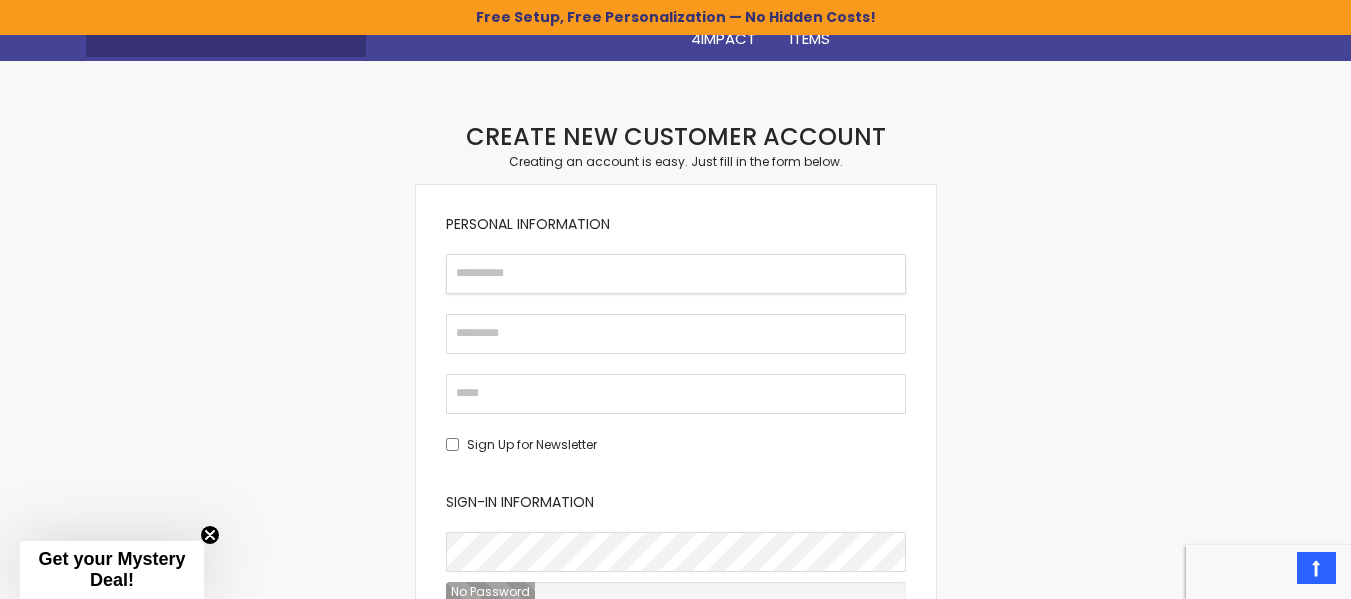 click on "First Name" at bounding box center [676, 274] 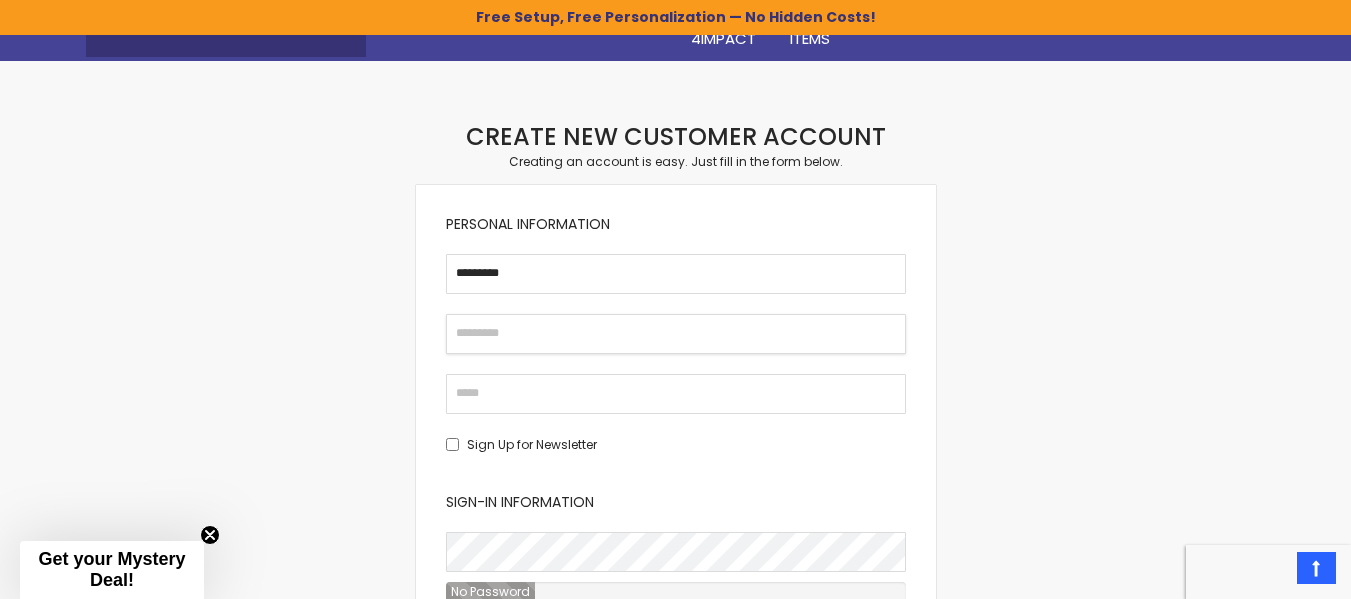 type on "*********" 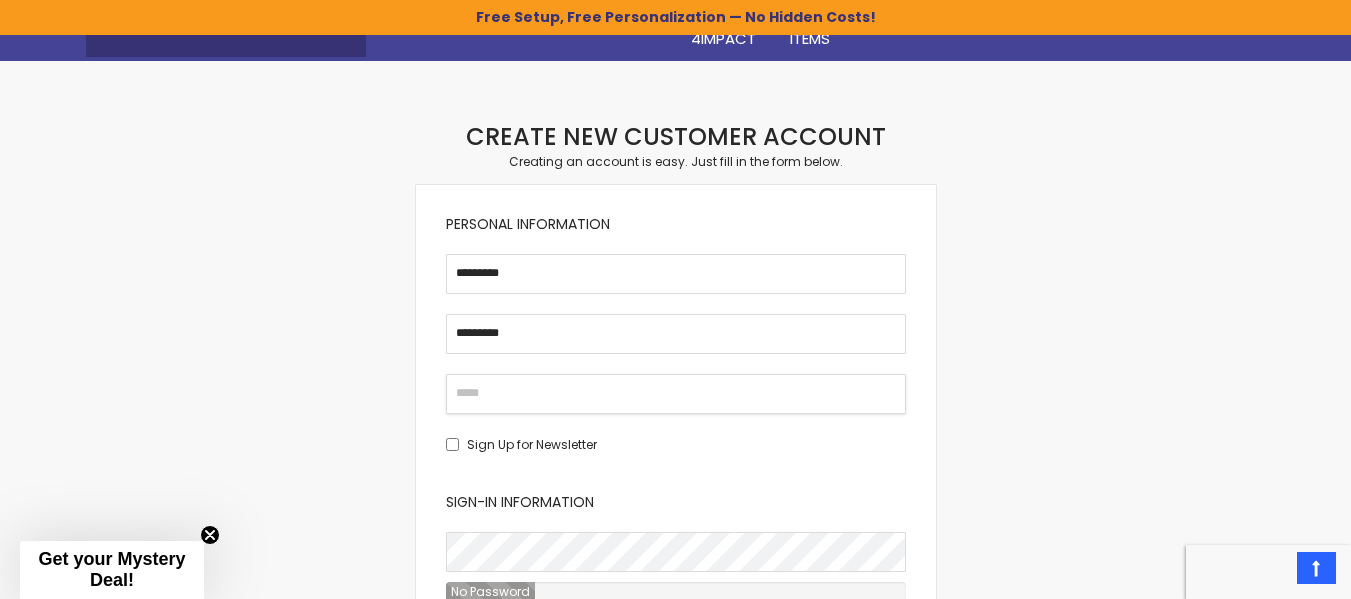 type on "**********" 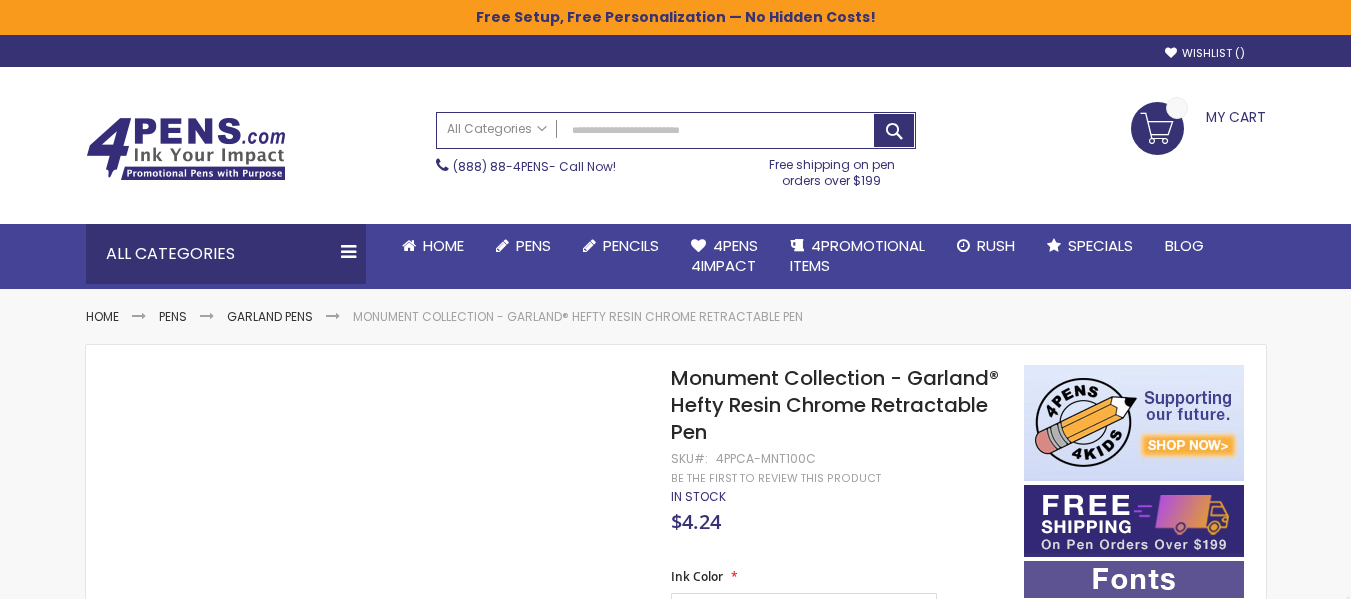 scroll, scrollTop: 0, scrollLeft: 0, axis: both 